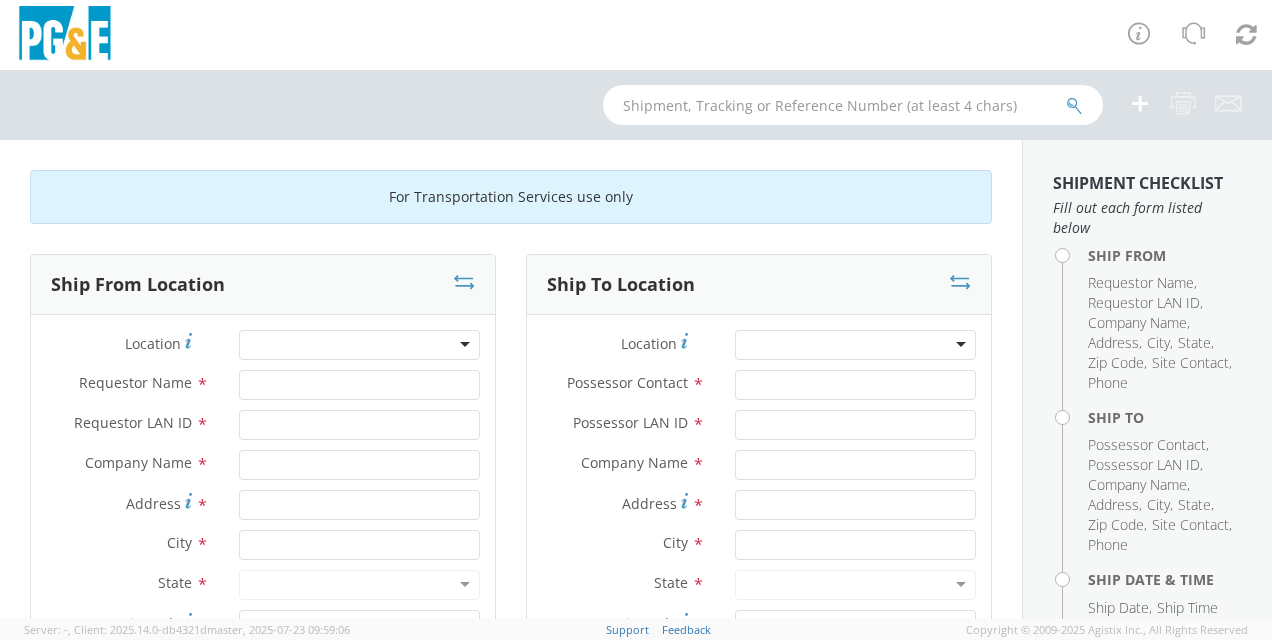scroll, scrollTop: 0, scrollLeft: 0, axis: both 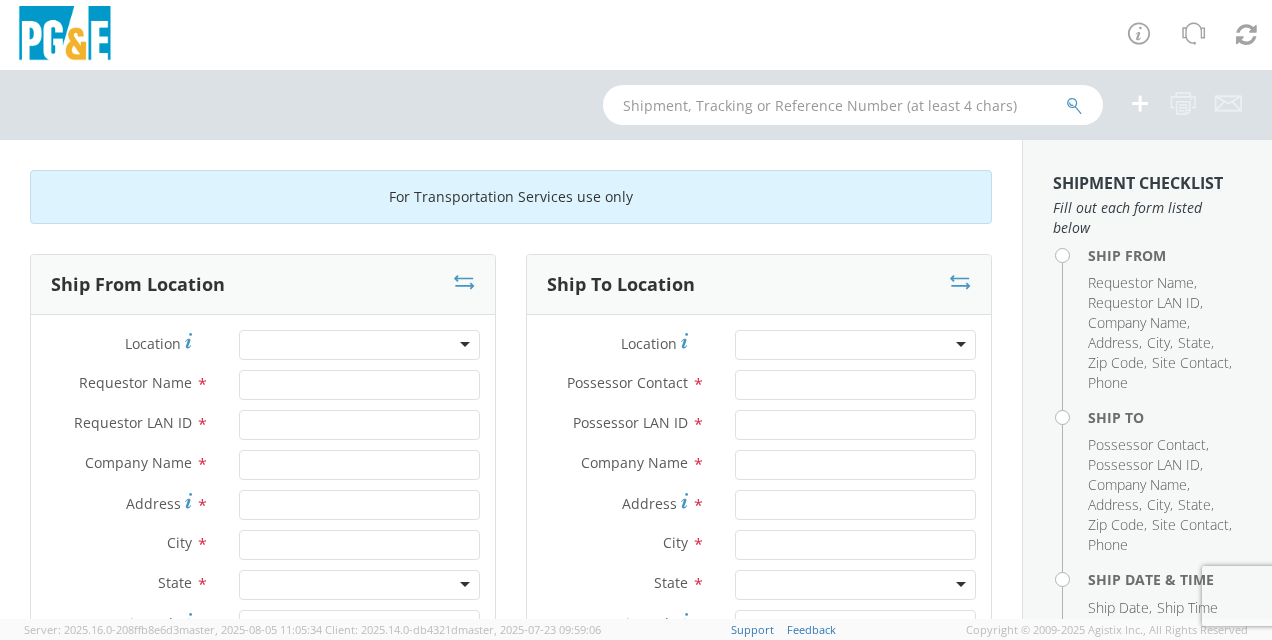 click at bounding box center (359, 345) 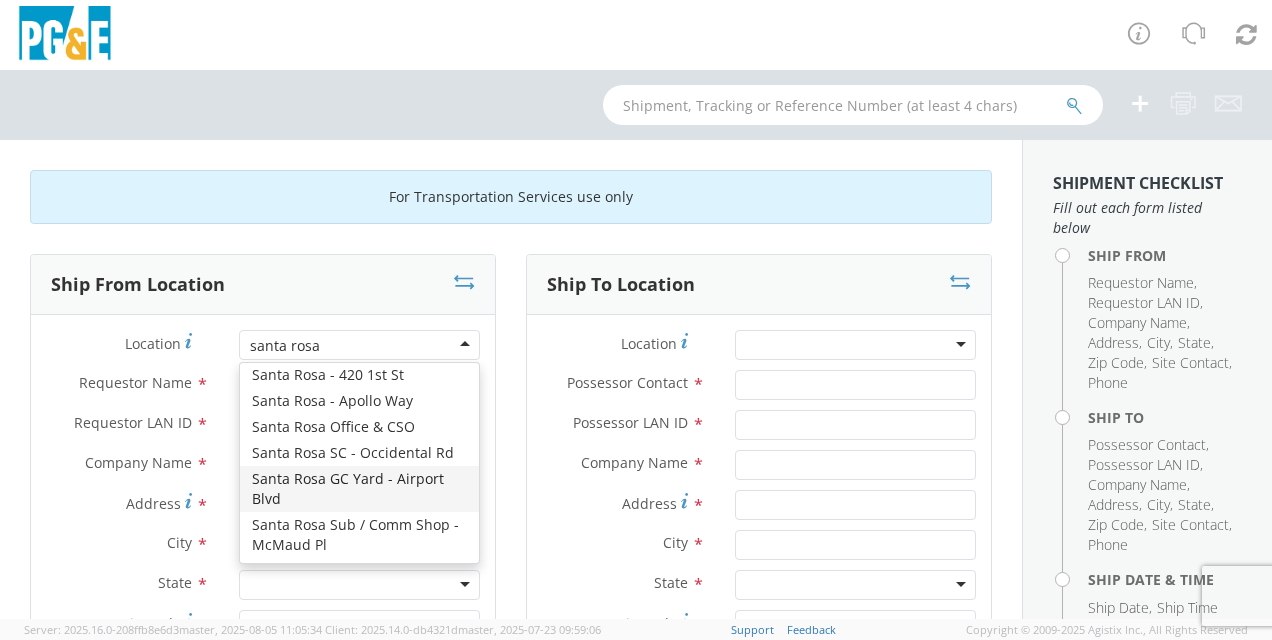 scroll, scrollTop: 0, scrollLeft: 0, axis: both 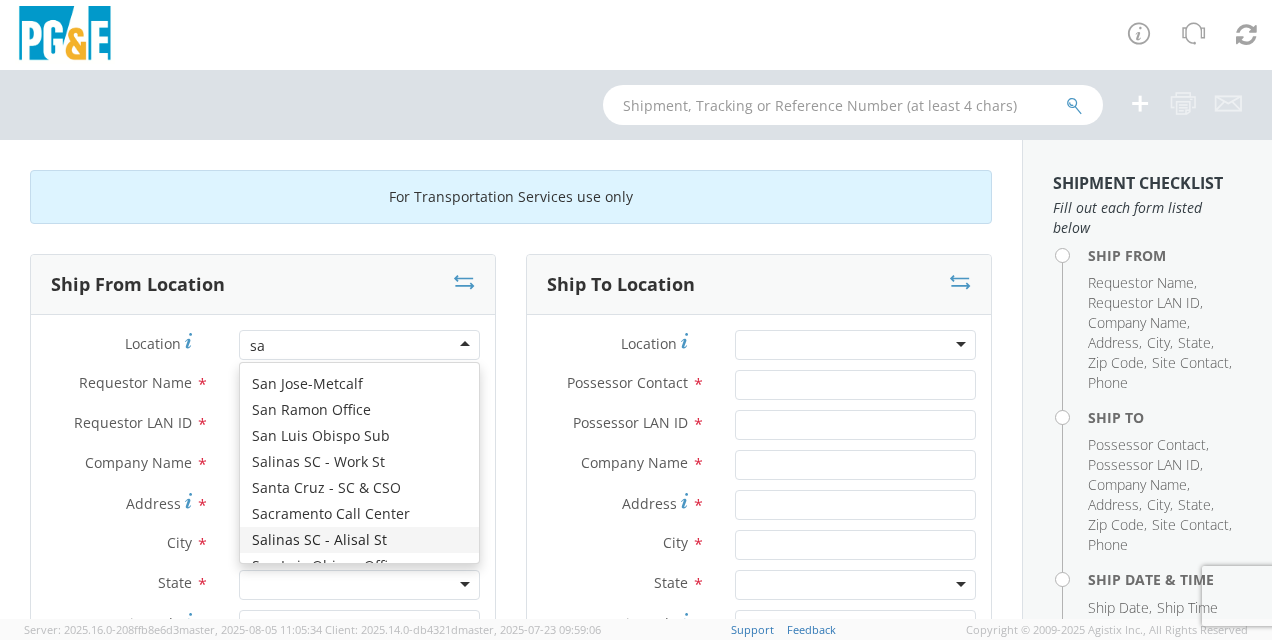 type on "s" 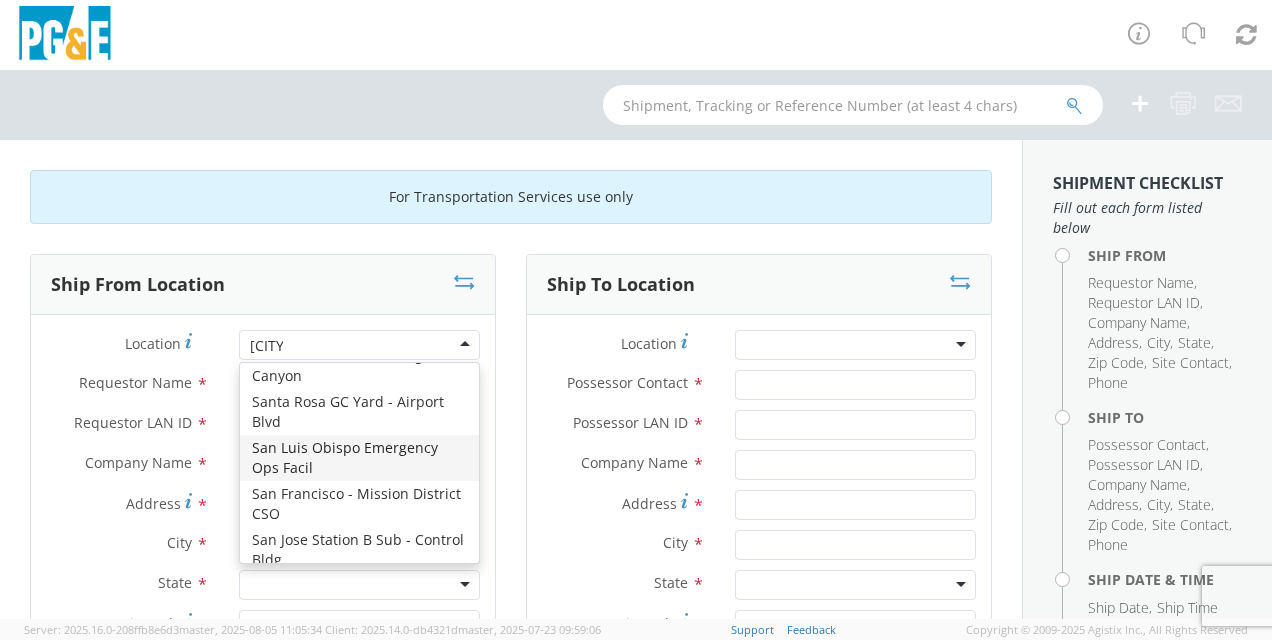 scroll, scrollTop: 4, scrollLeft: 0, axis: vertical 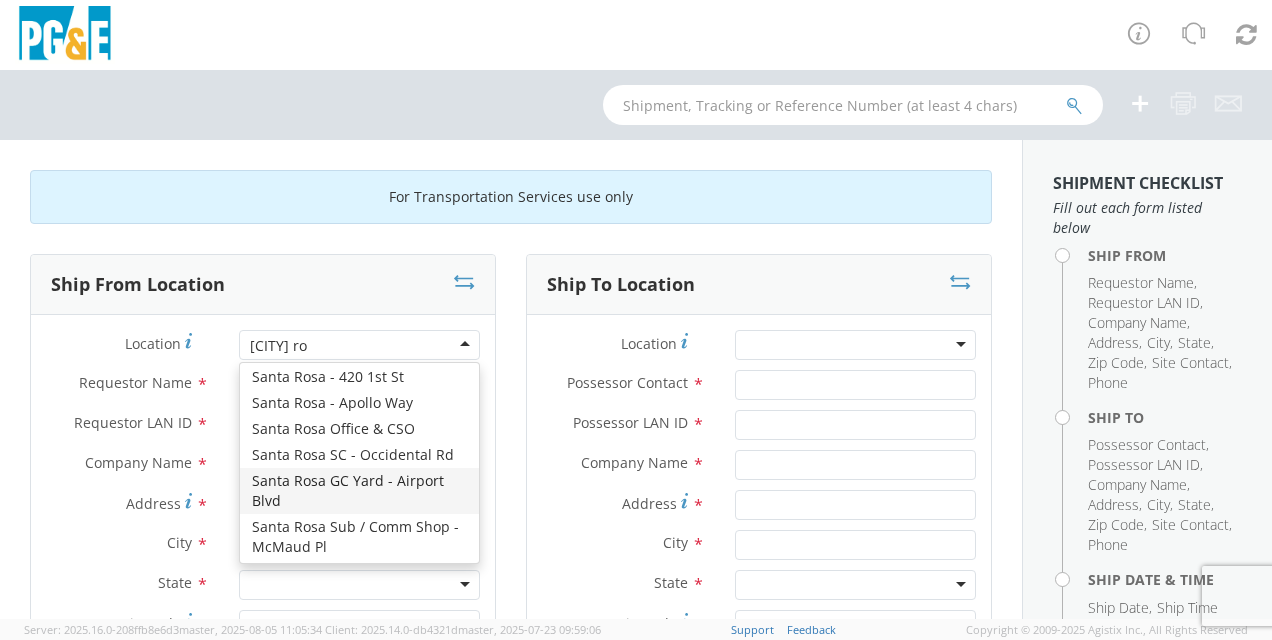 type on "[CITY] [CITY]" 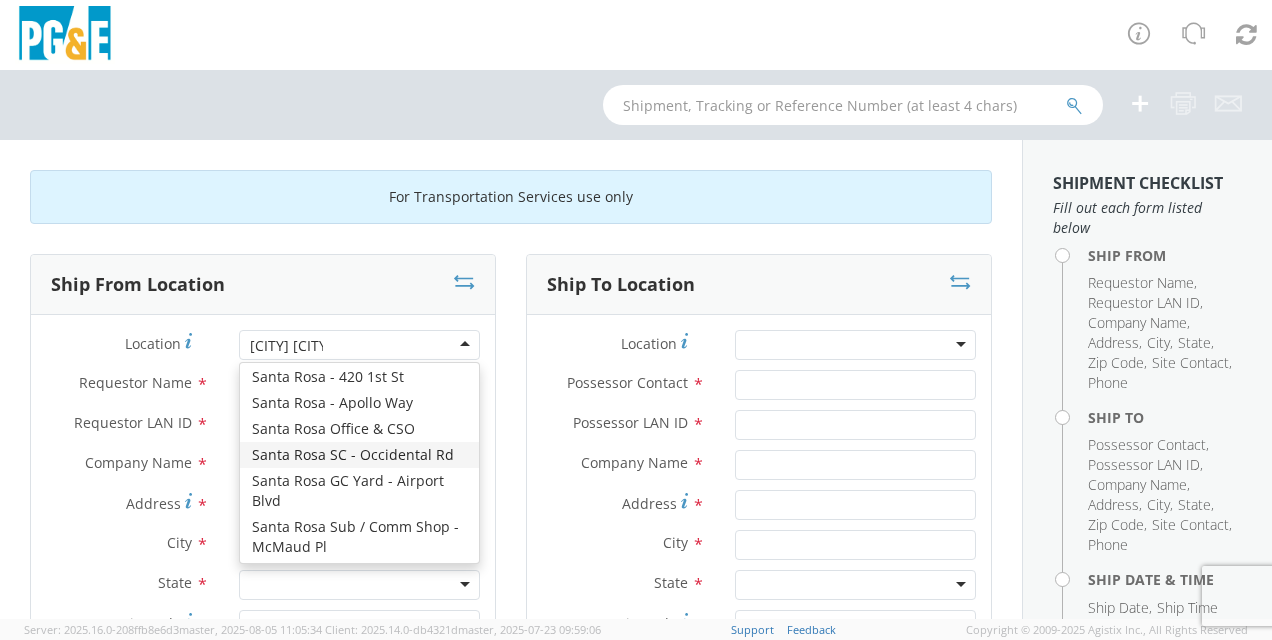 type 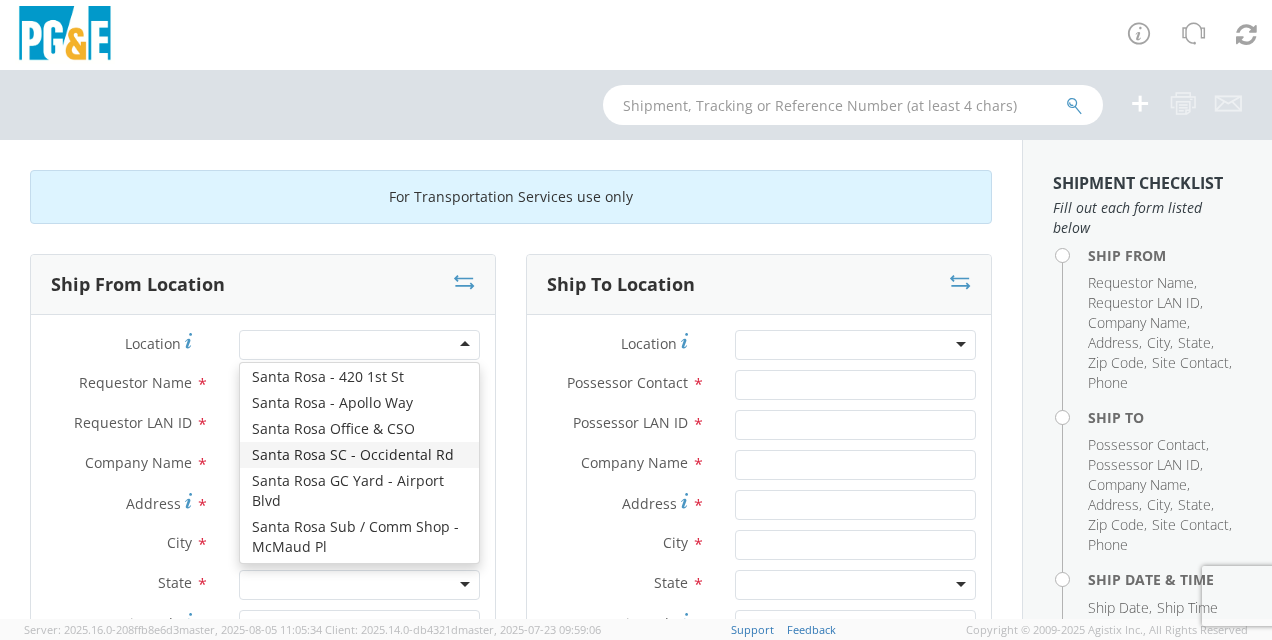 type on "PG&E" 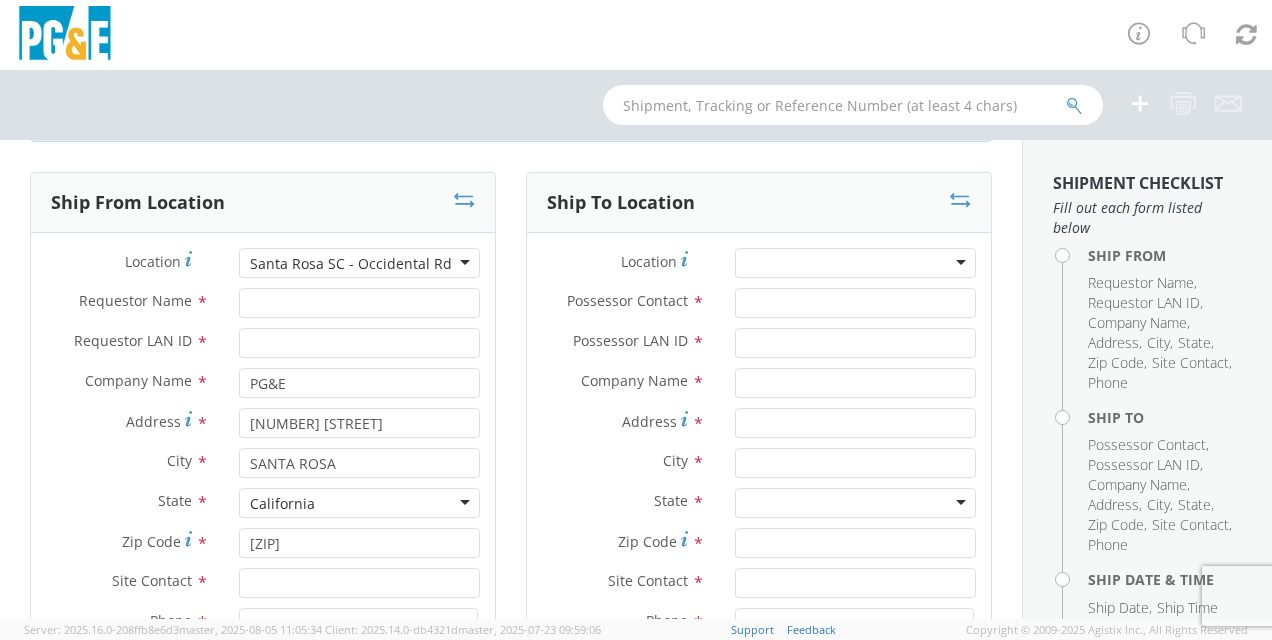scroll, scrollTop: 83, scrollLeft: 0, axis: vertical 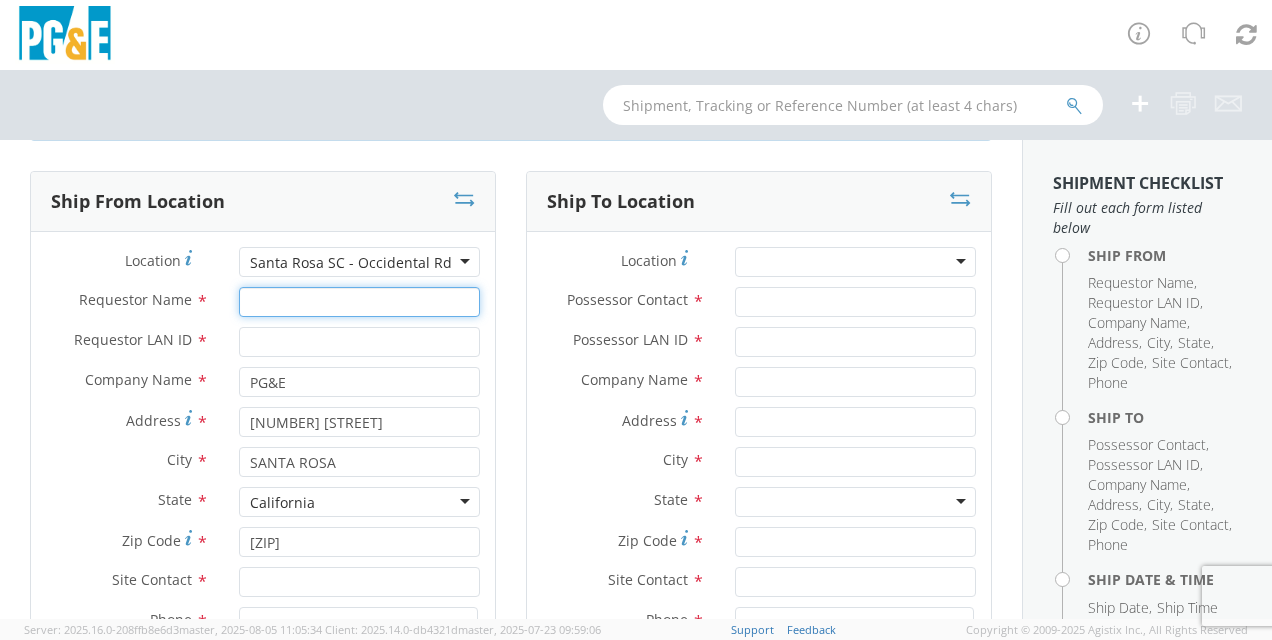 click on "Requestor Name        *" at bounding box center [359, 302] 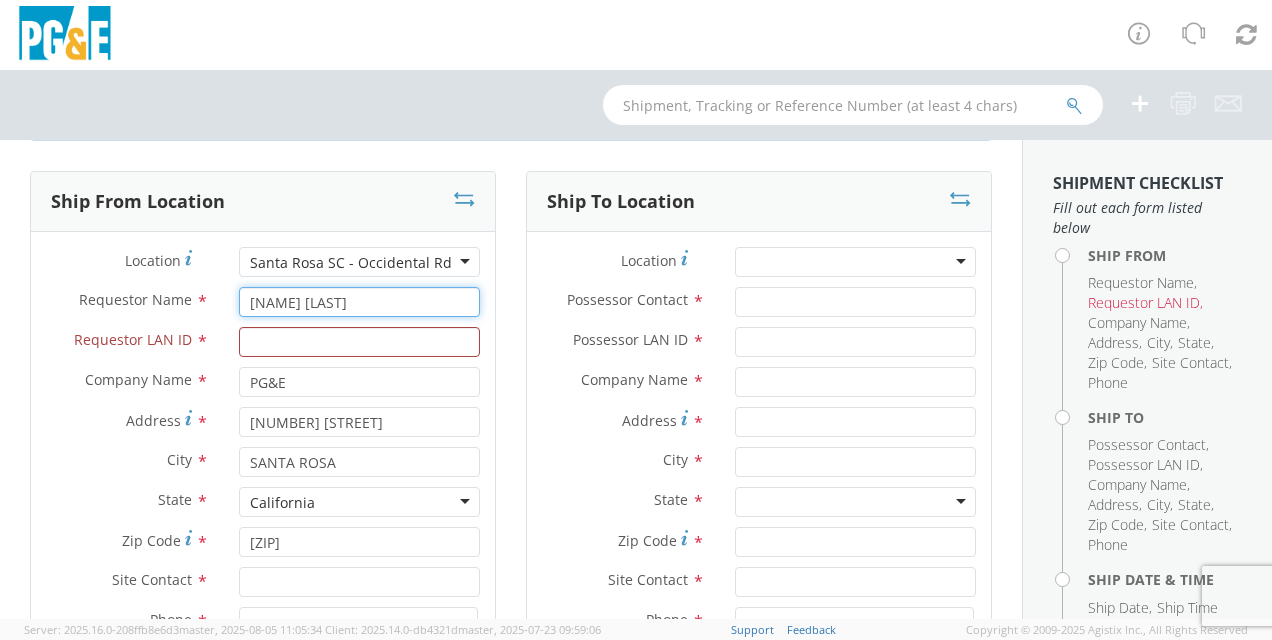 type on "[NAME] [LAST]" 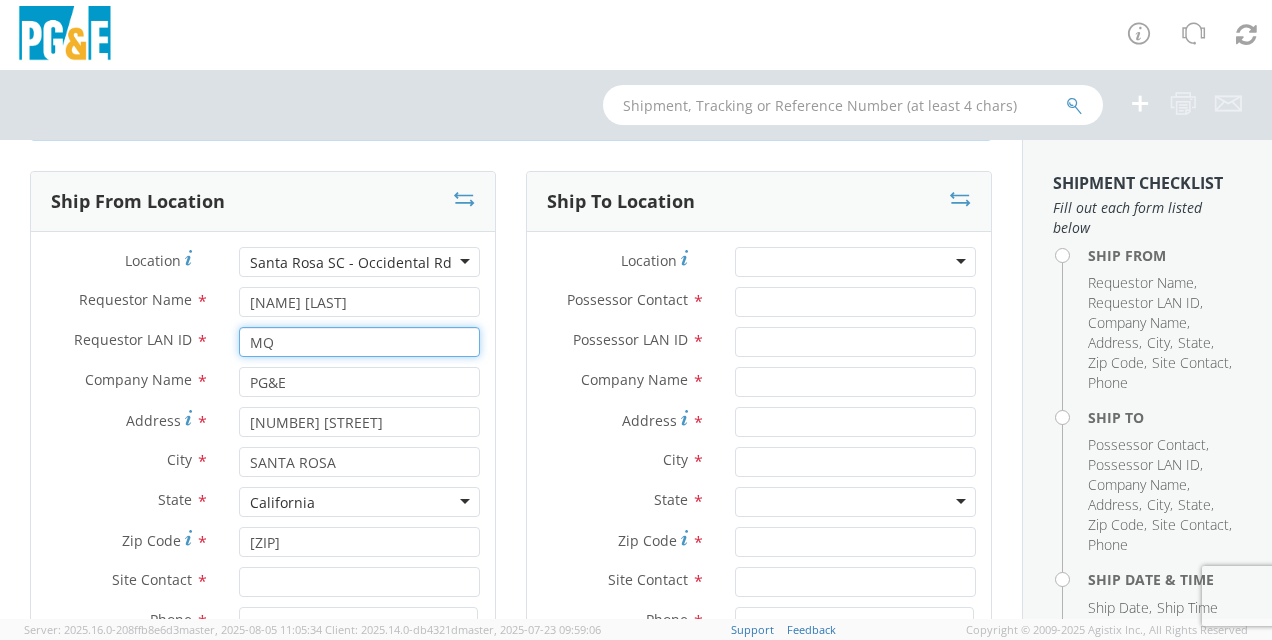 type on "M" 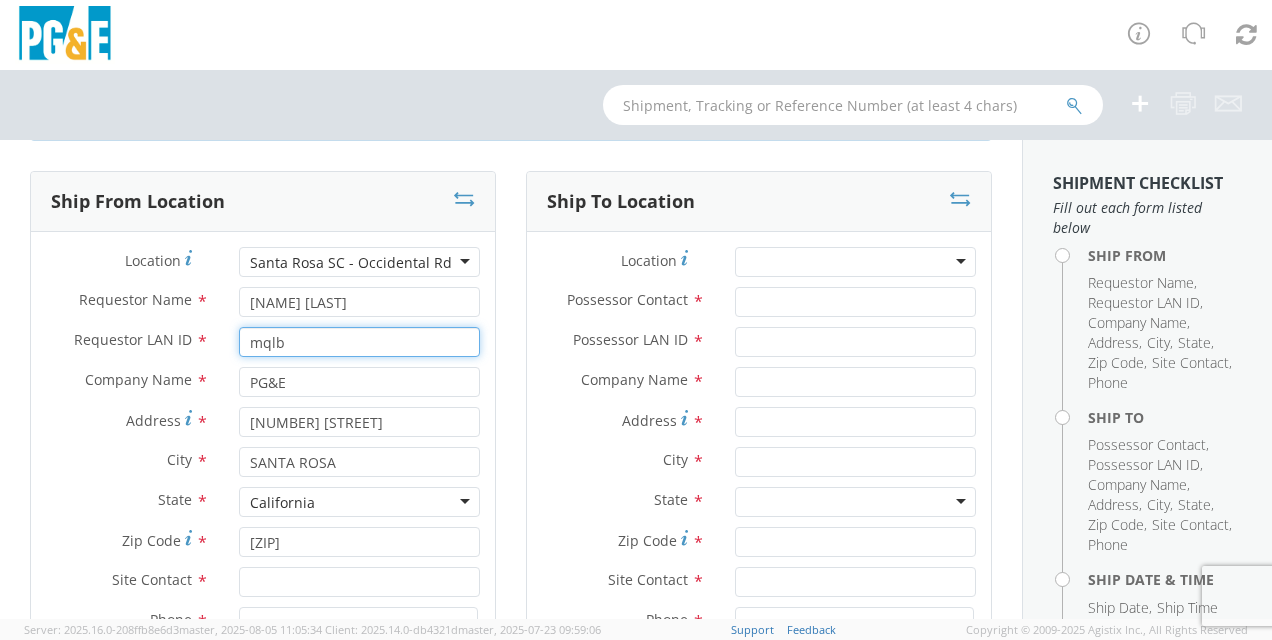 type on "mqlb" 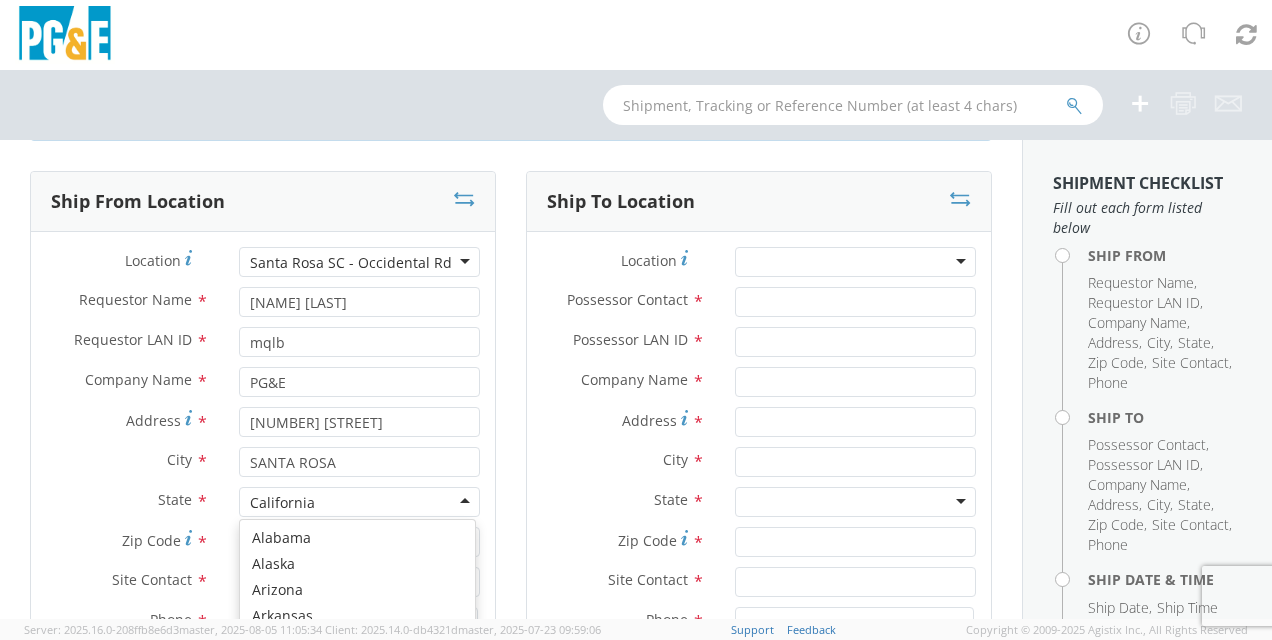 scroll, scrollTop: 23, scrollLeft: 0, axis: vertical 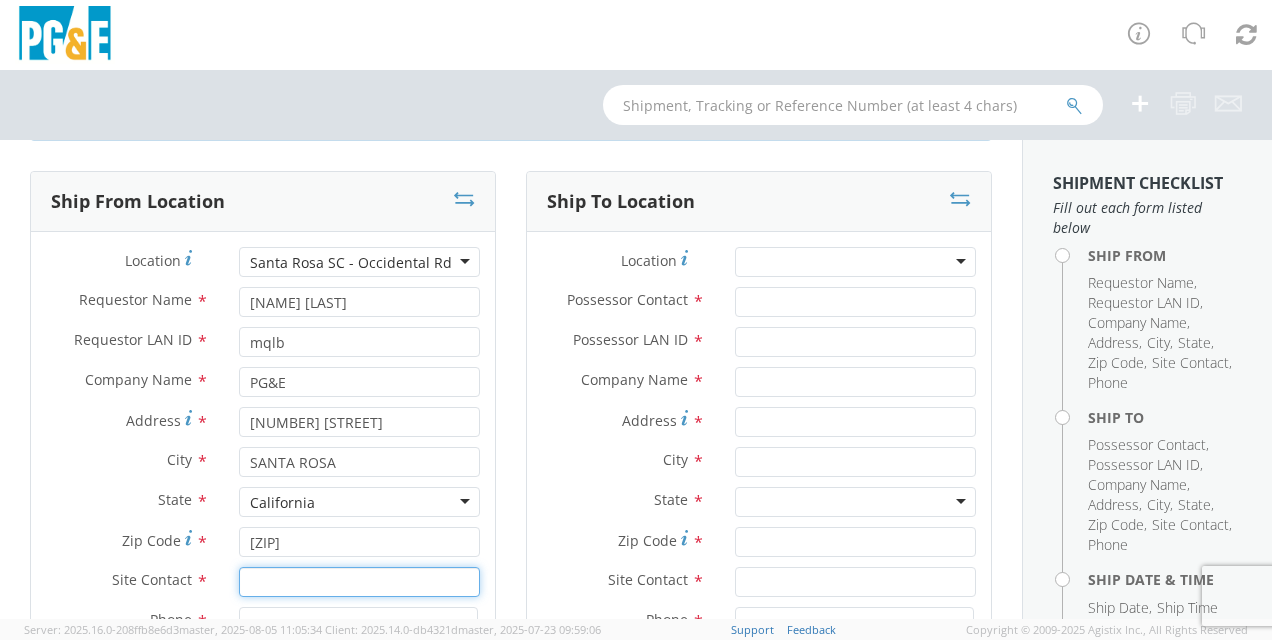 type on "M" 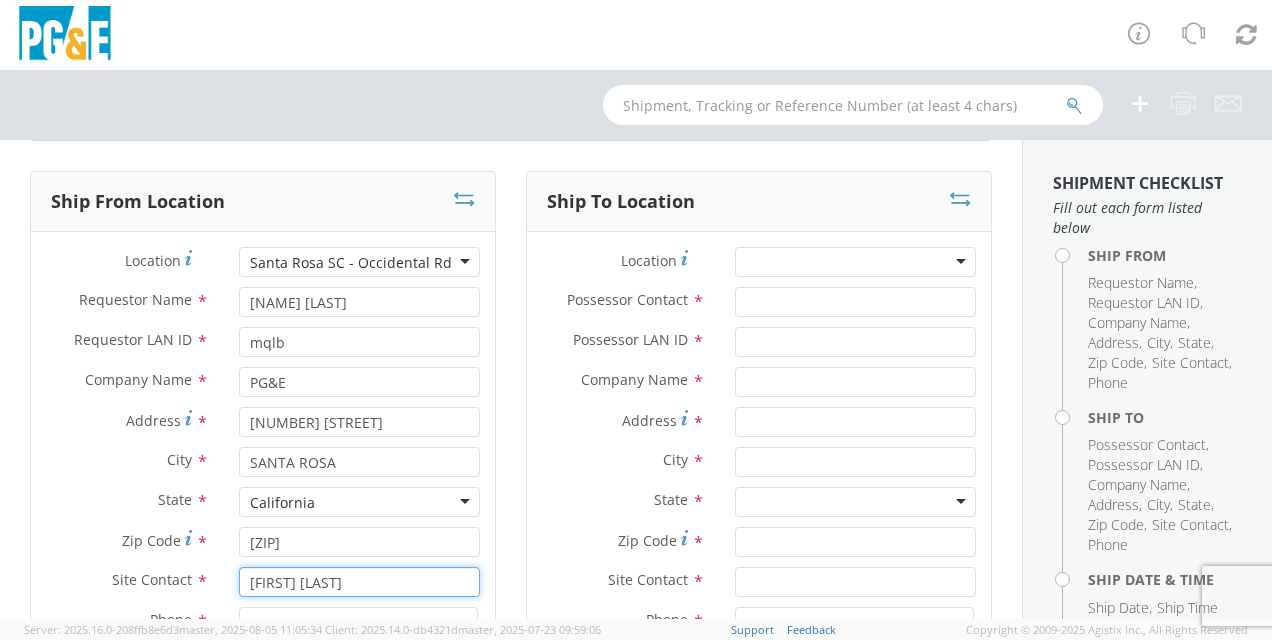 type on "[FIRST] [LAST]" 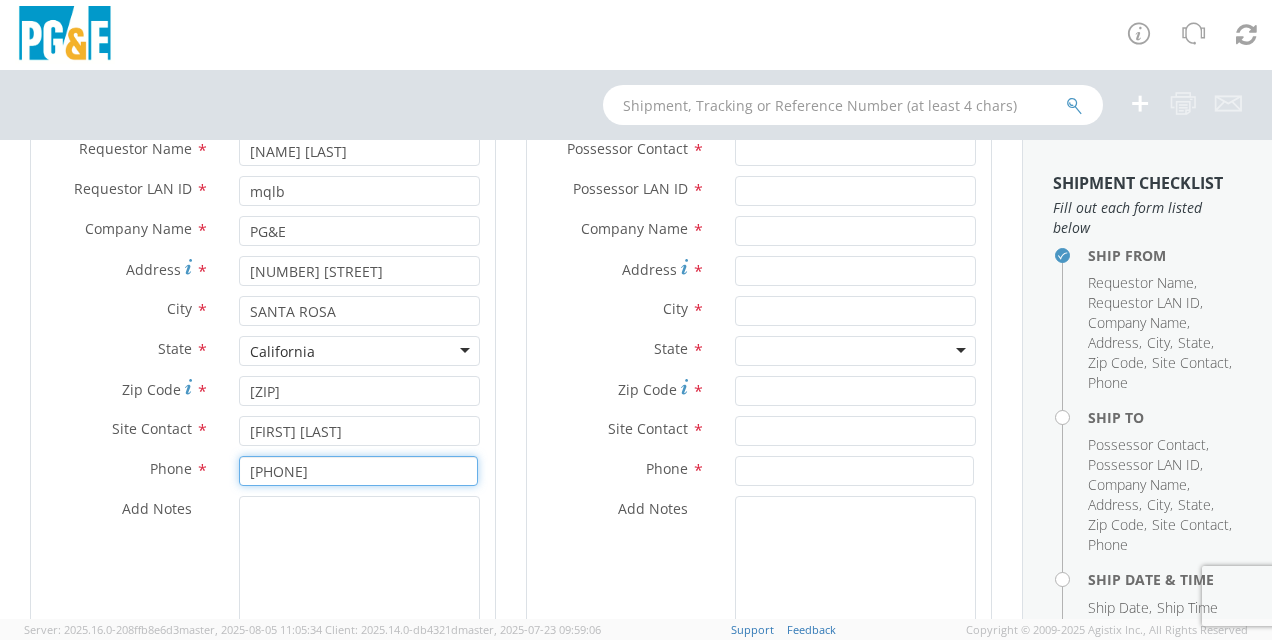 scroll, scrollTop: 242, scrollLeft: 0, axis: vertical 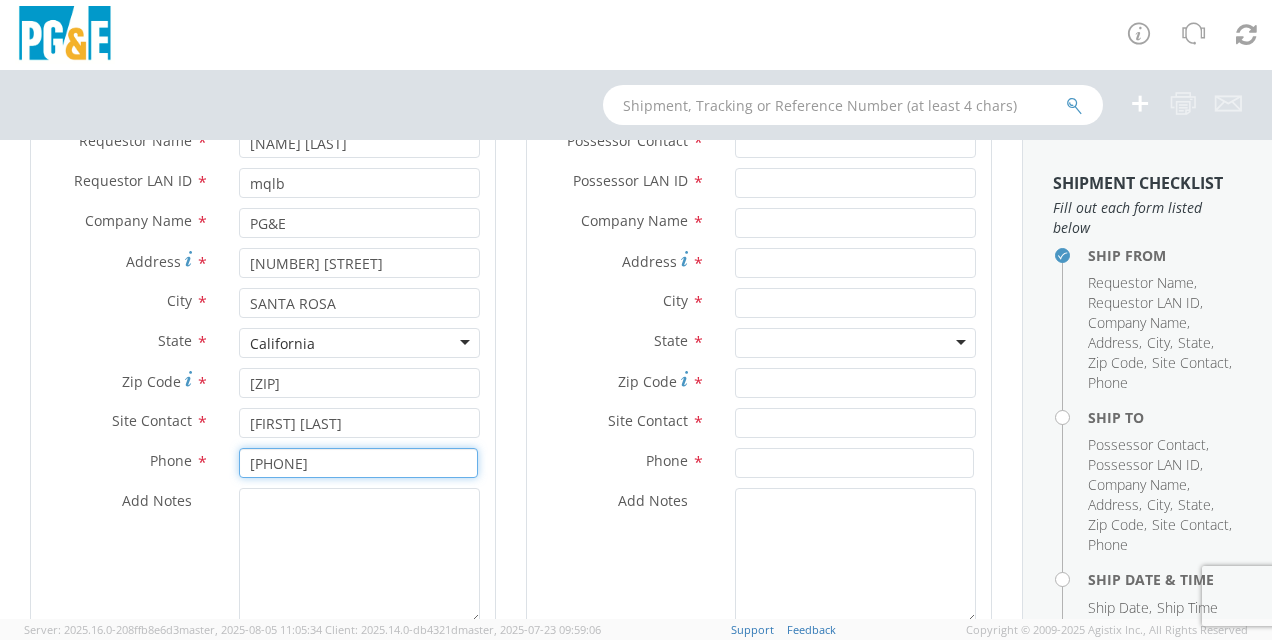 type on "[PHONE]" 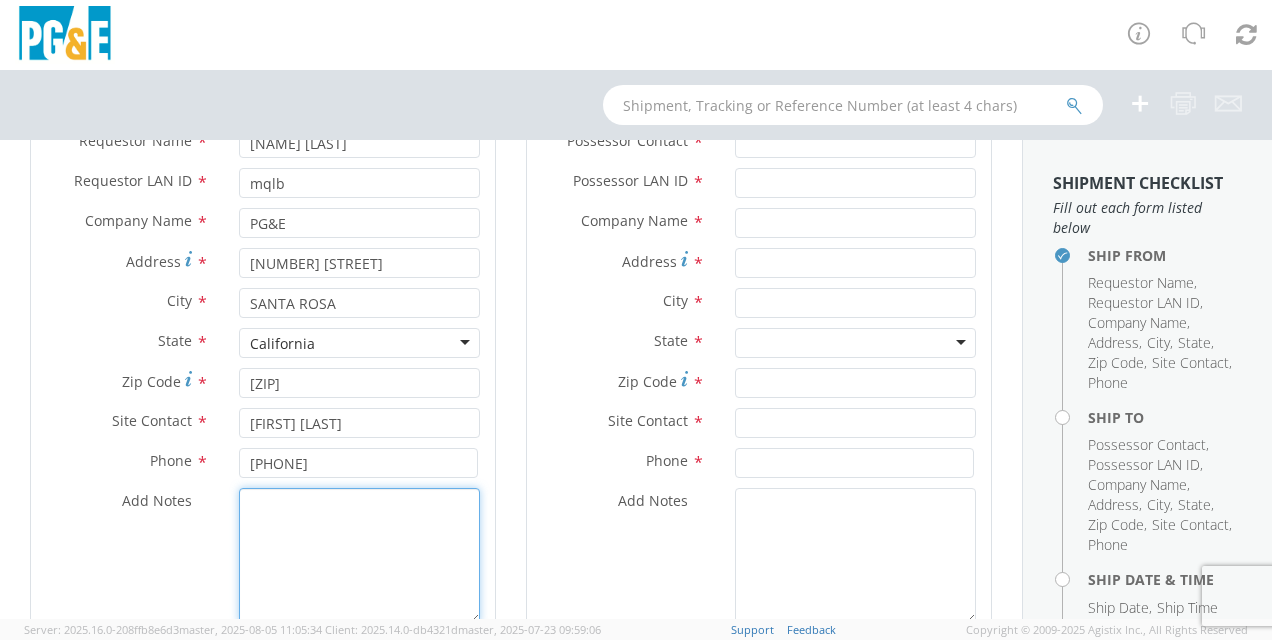 click on "Add Notes        *" at bounding box center [359, 556] 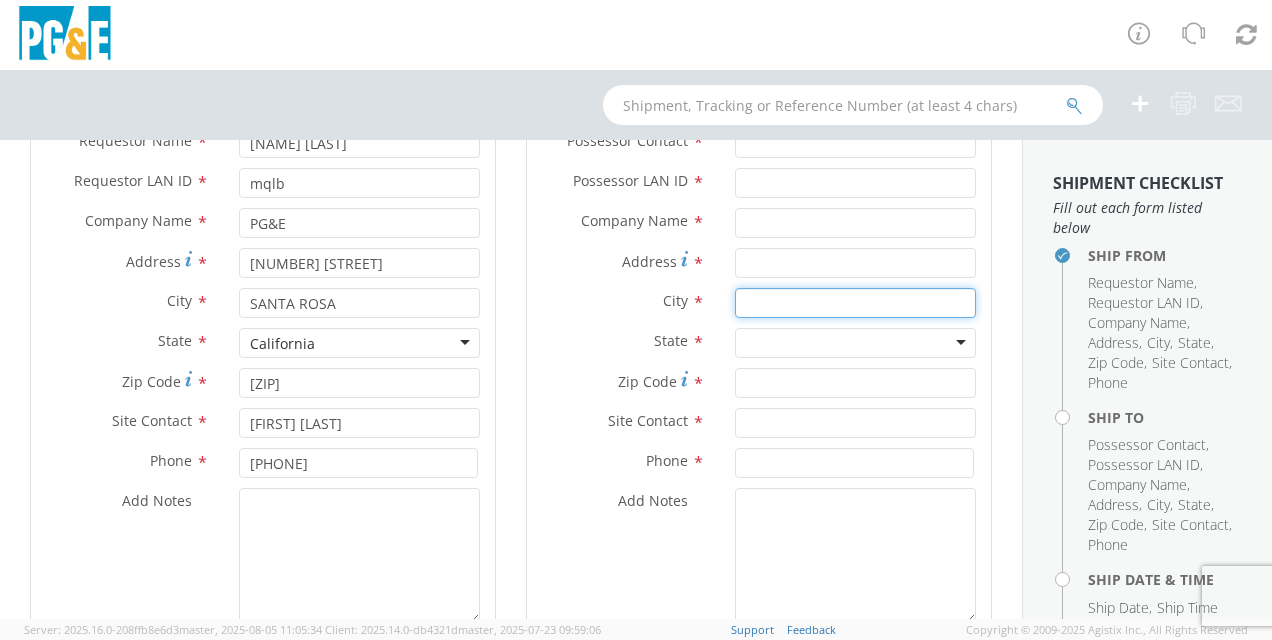 click at bounding box center [855, 303] 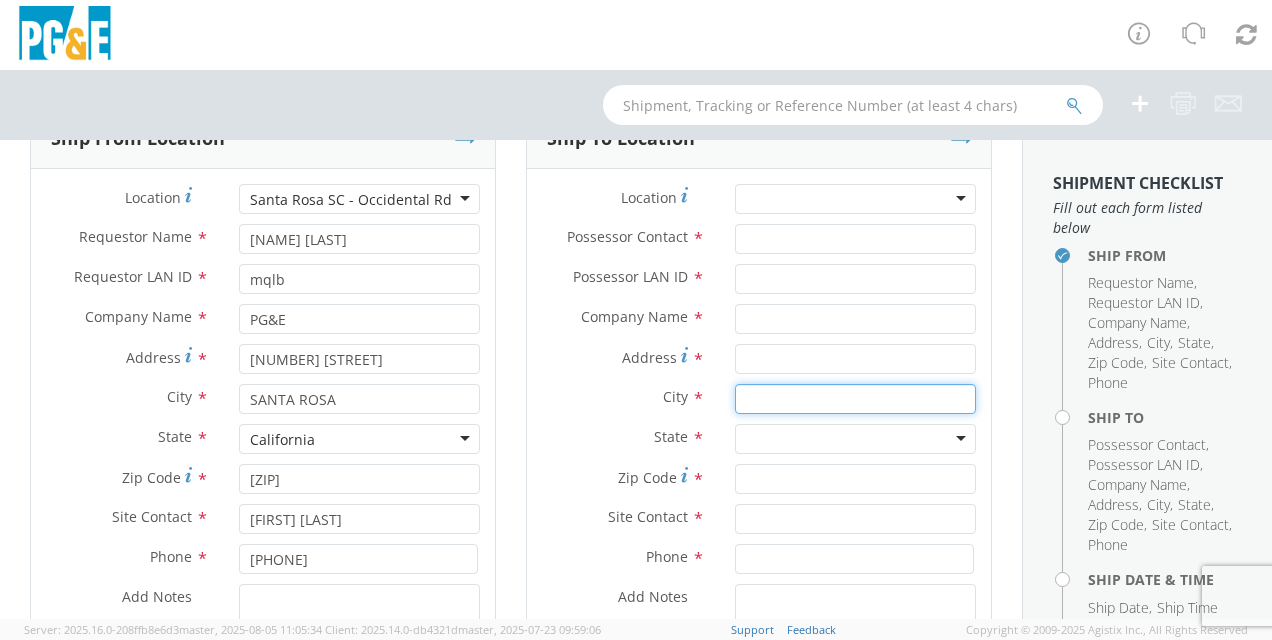 scroll, scrollTop: 126, scrollLeft: 0, axis: vertical 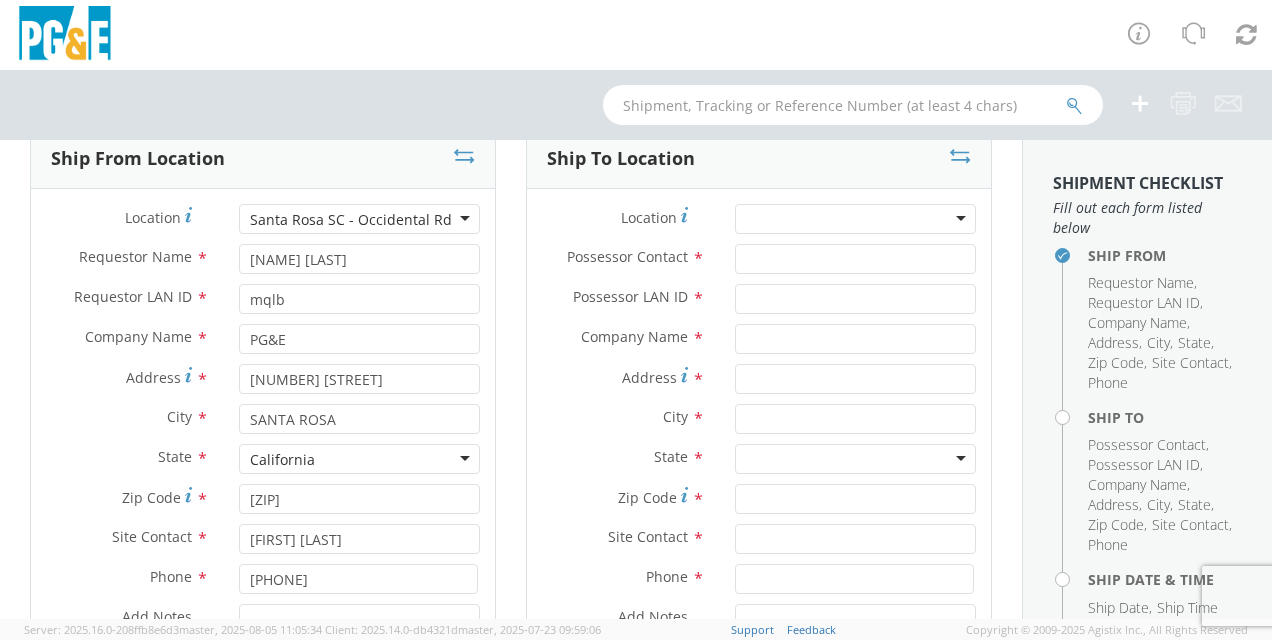 click at bounding box center (855, 219) 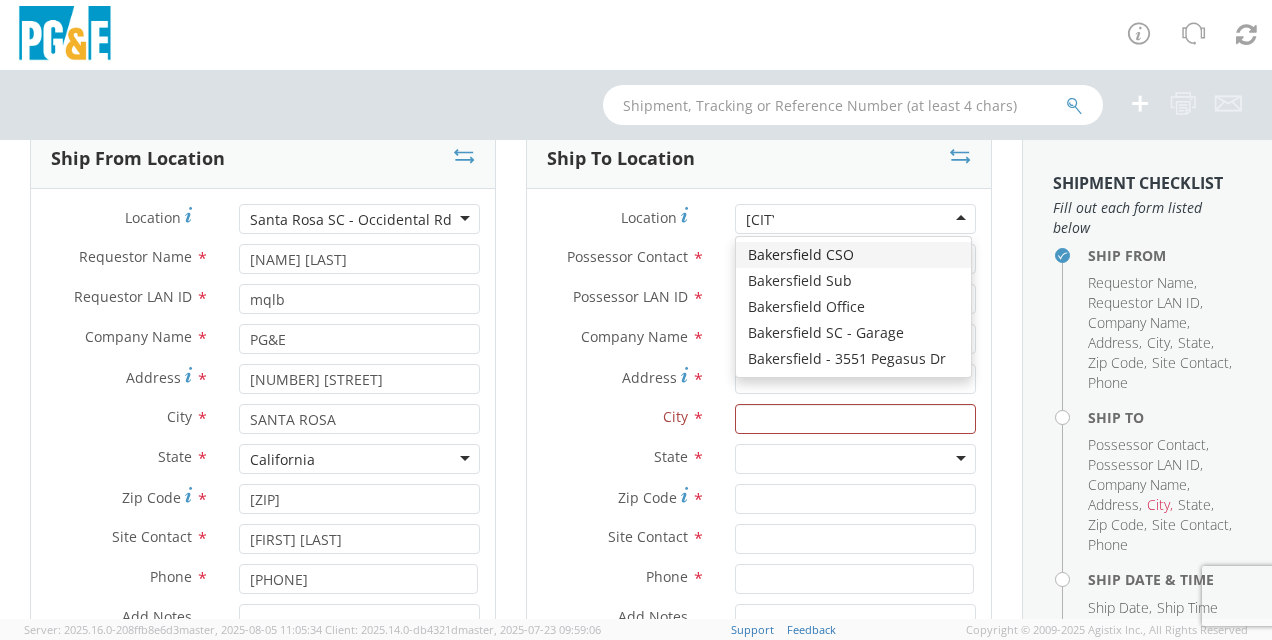 scroll, scrollTop: 0, scrollLeft: 0, axis: both 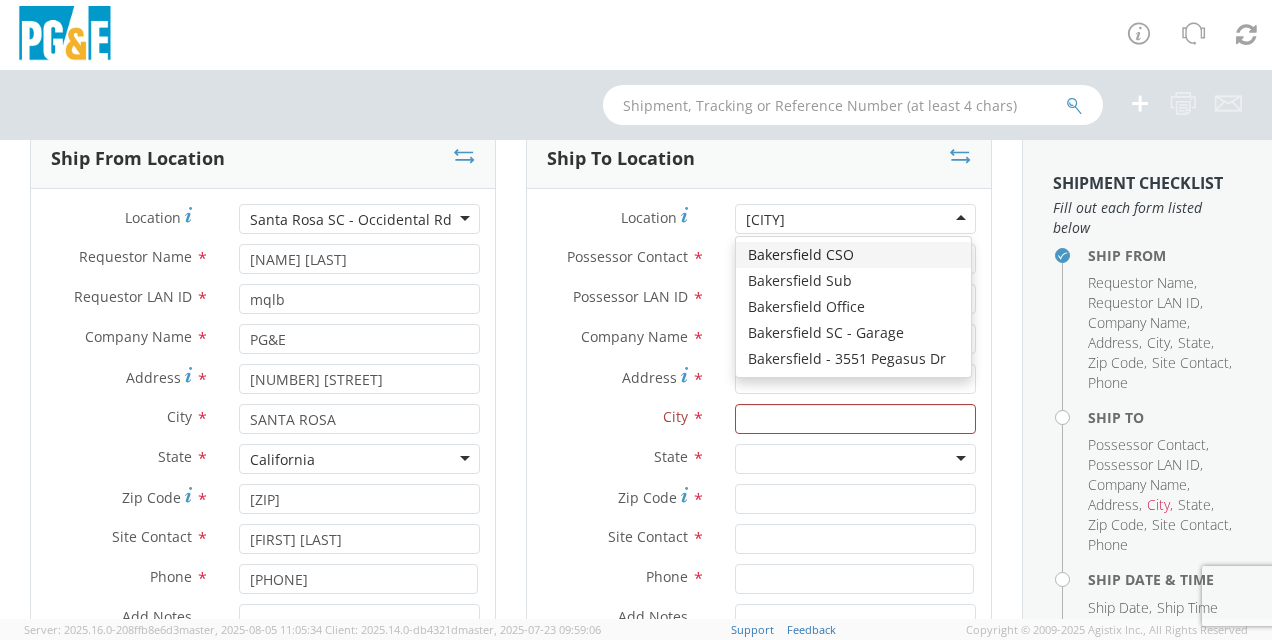 type on "[CITY]" 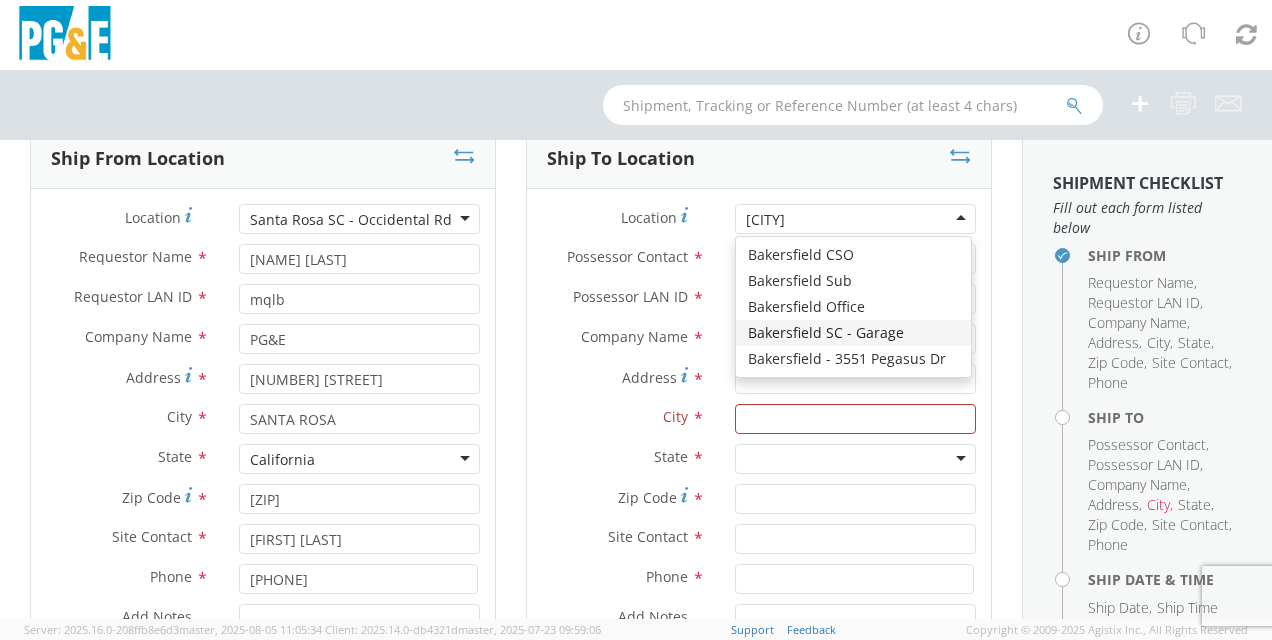 type 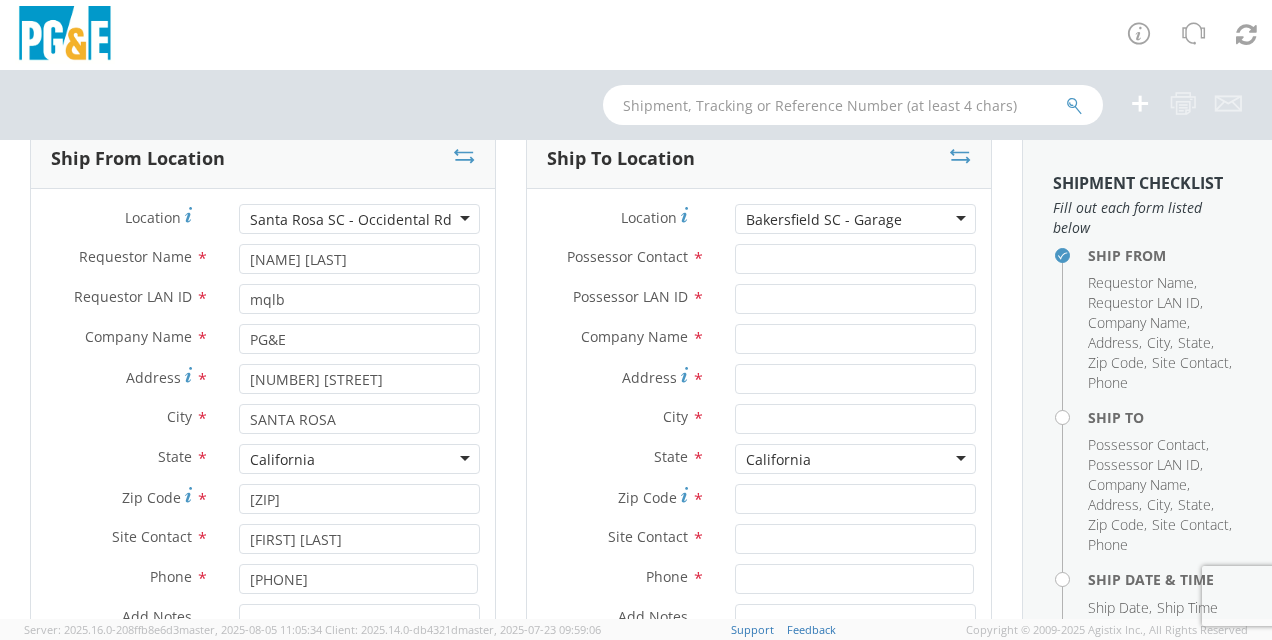 type on "PG&E" 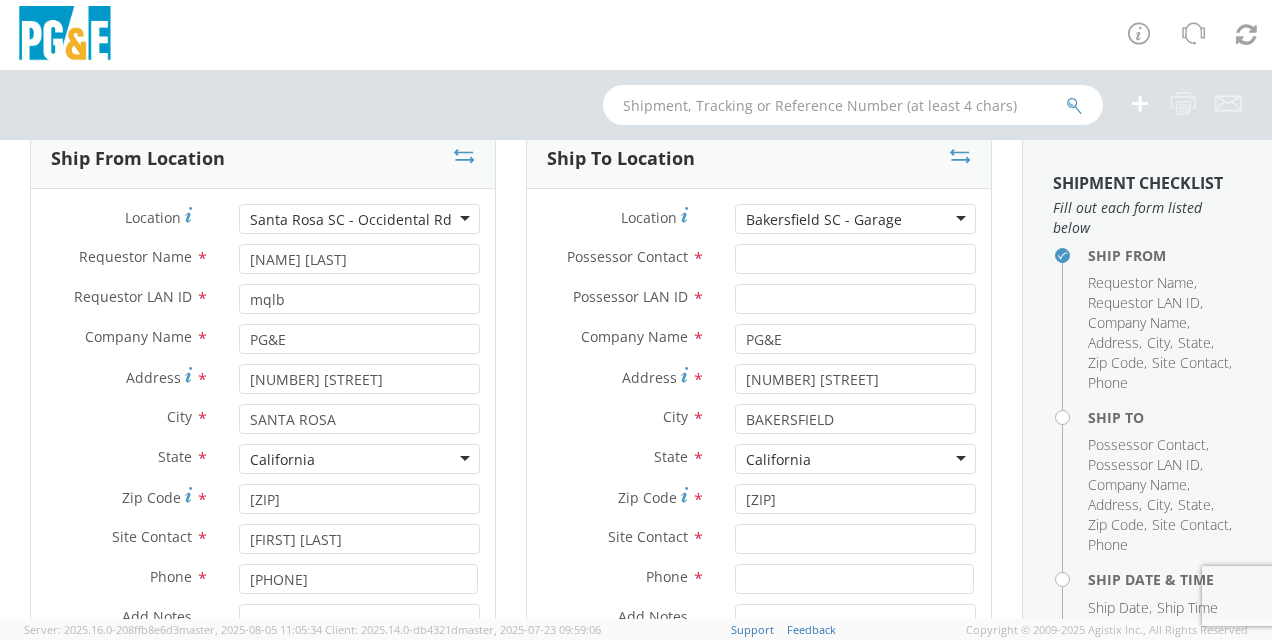 scroll, scrollTop: 0, scrollLeft: 0, axis: both 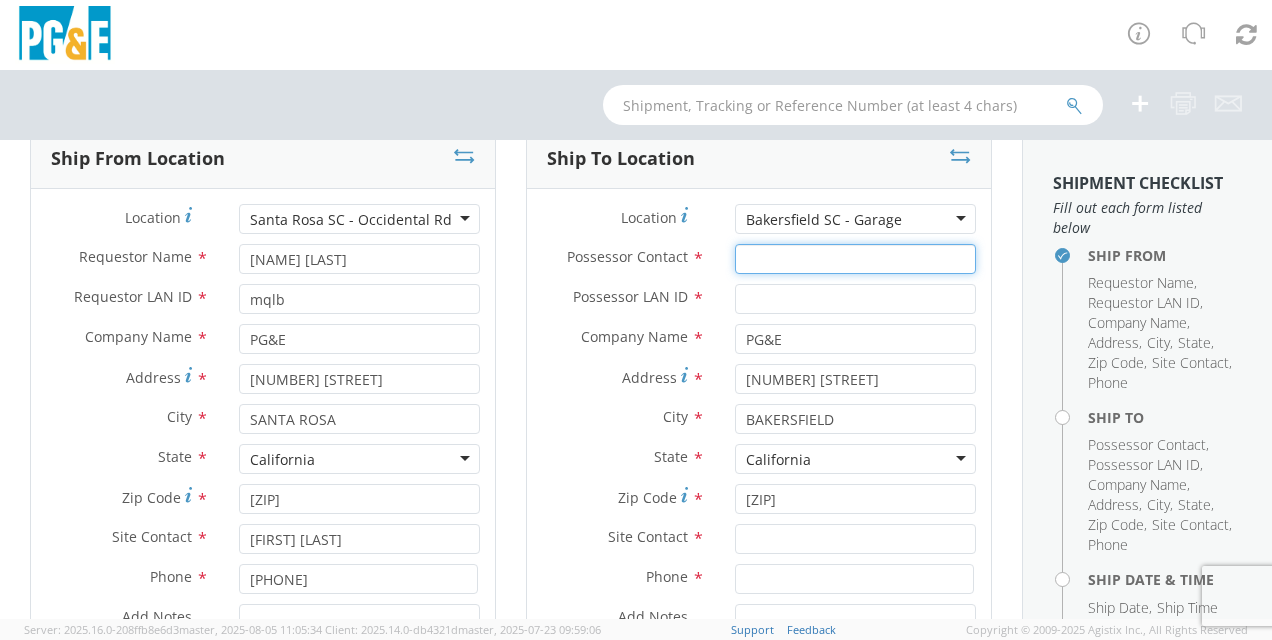 click on "Possessor Contact        *" at bounding box center [855, 259] 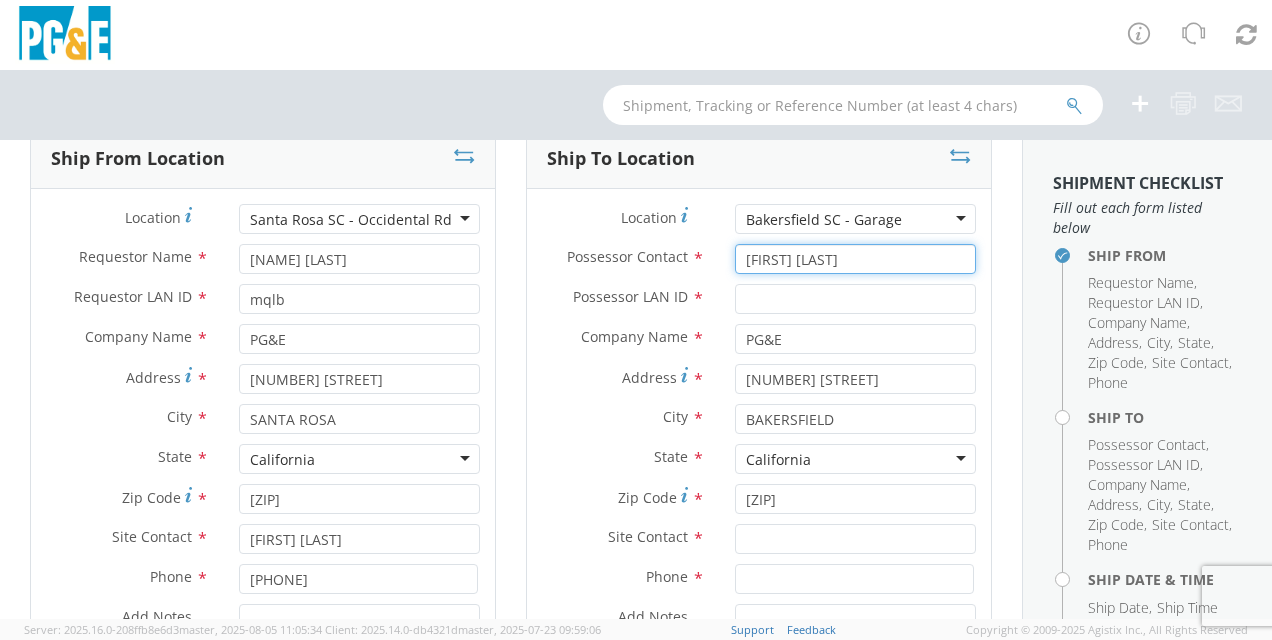 type on "[FIRST] [LAST]" 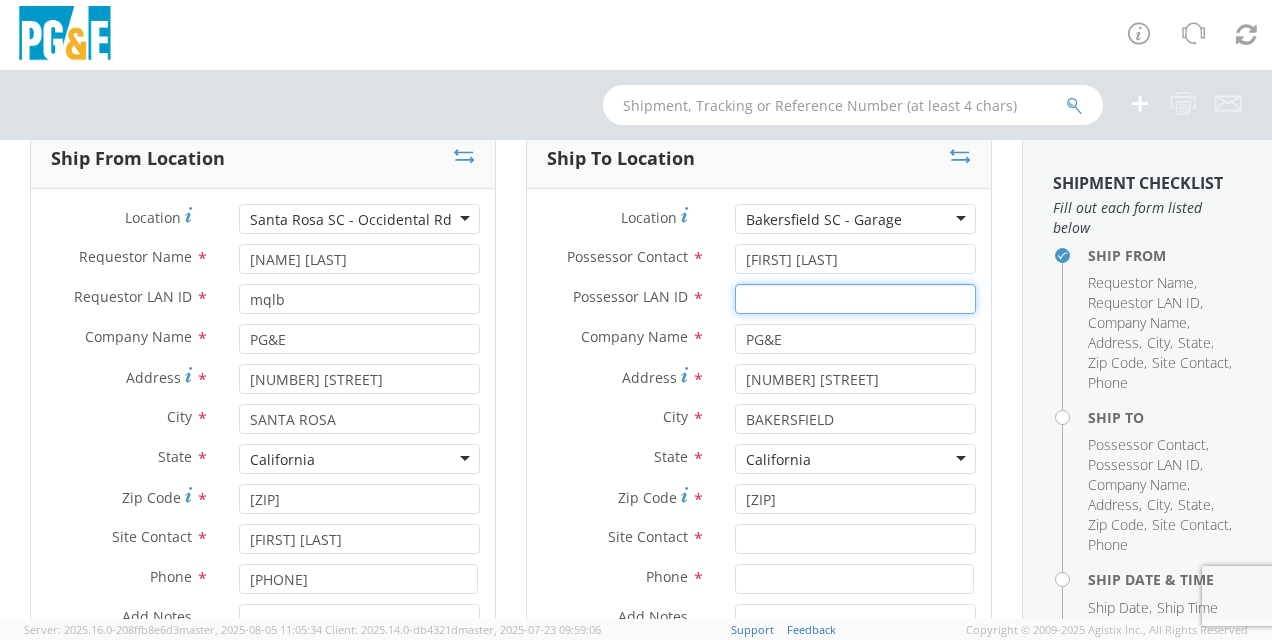 click on "Possessor LAN ID        *" at bounding box center [855, 299] 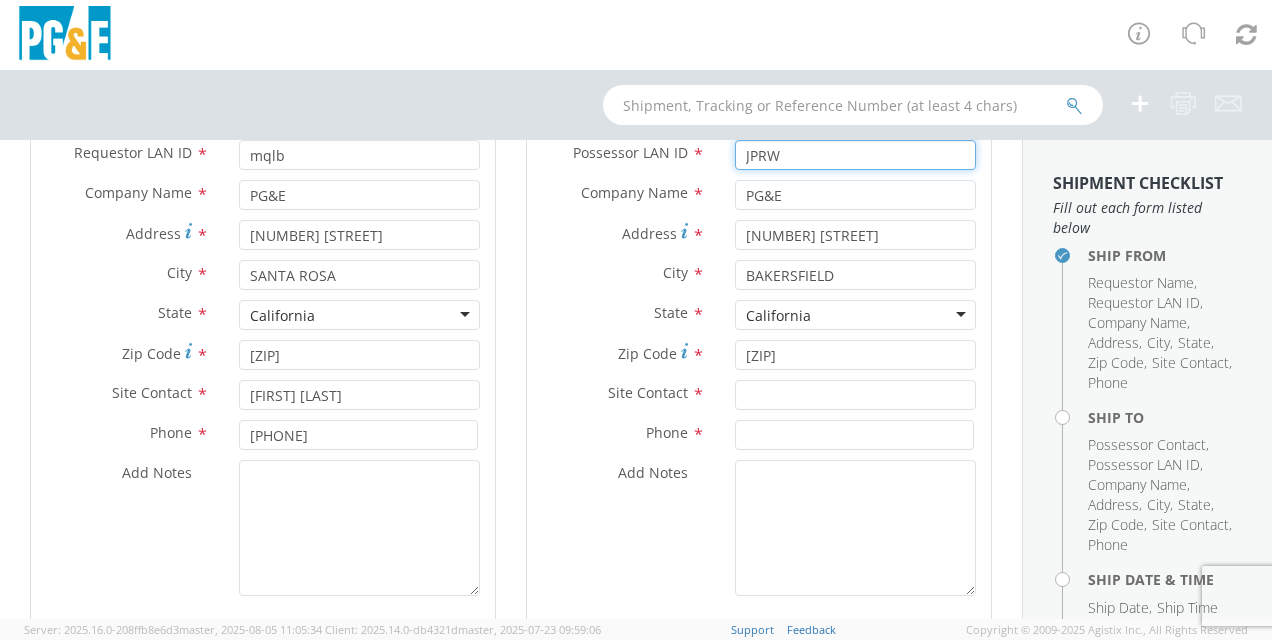 scroll, scrollTop: 274, scrollLeft: 0, axis: vertical 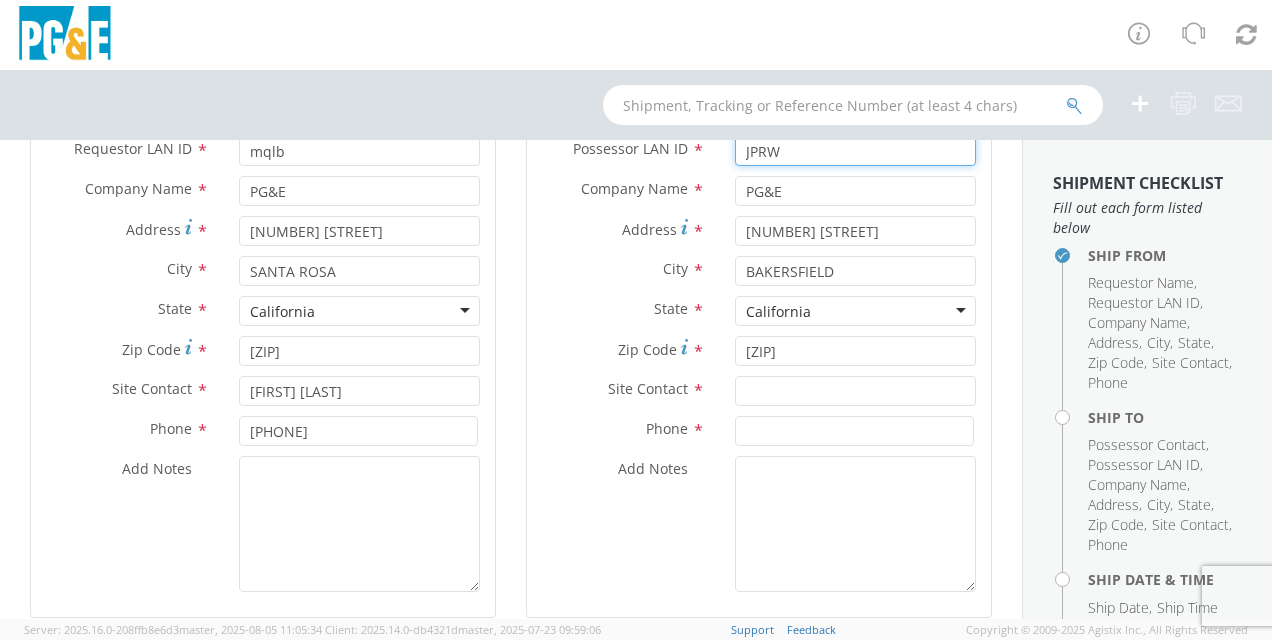 type on "JPRW" 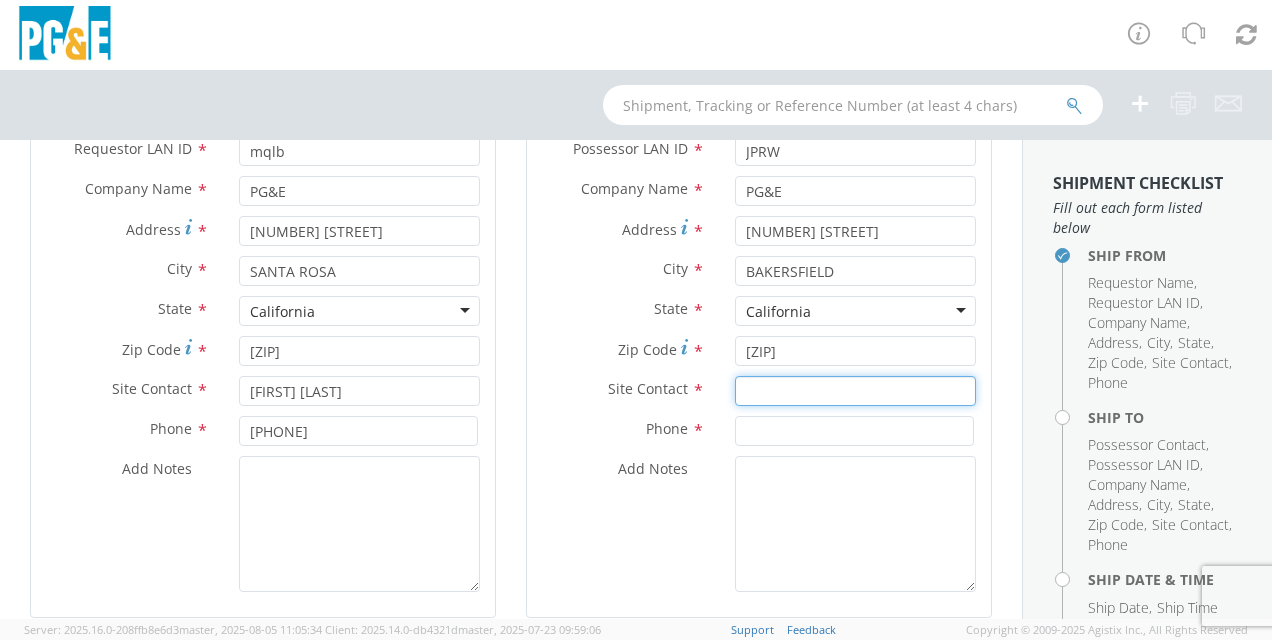 click at bounding box center (855, 391) 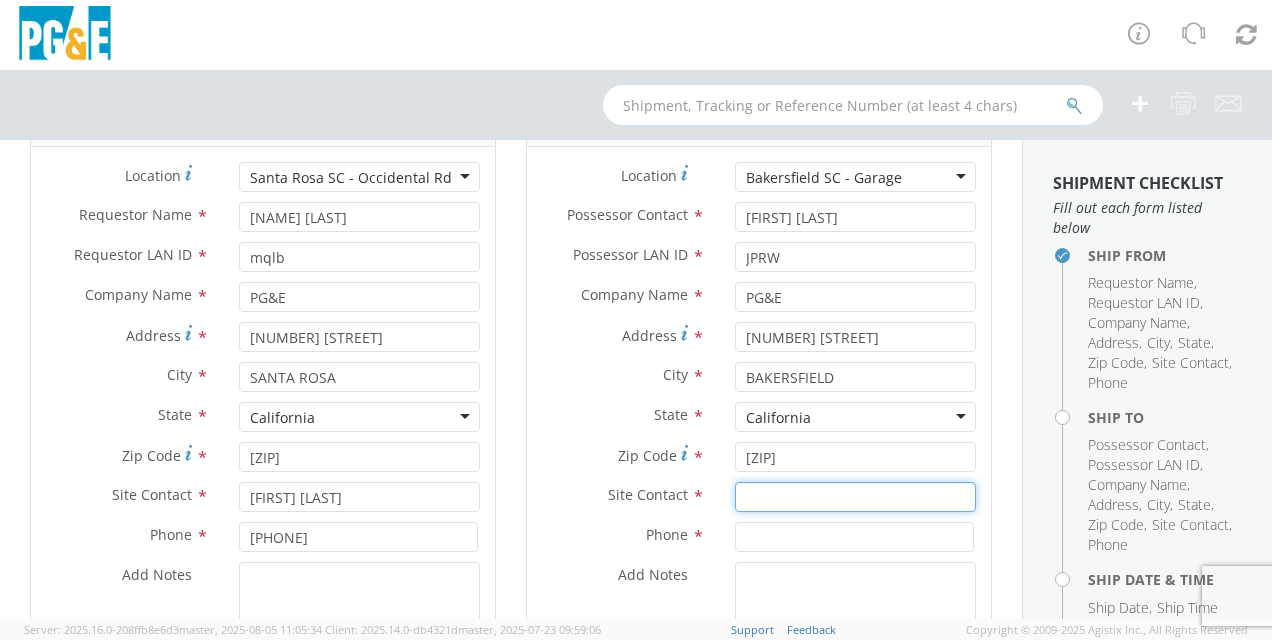 scroll, scrollTop: 150, scrollLeft: 0, axis: vertical 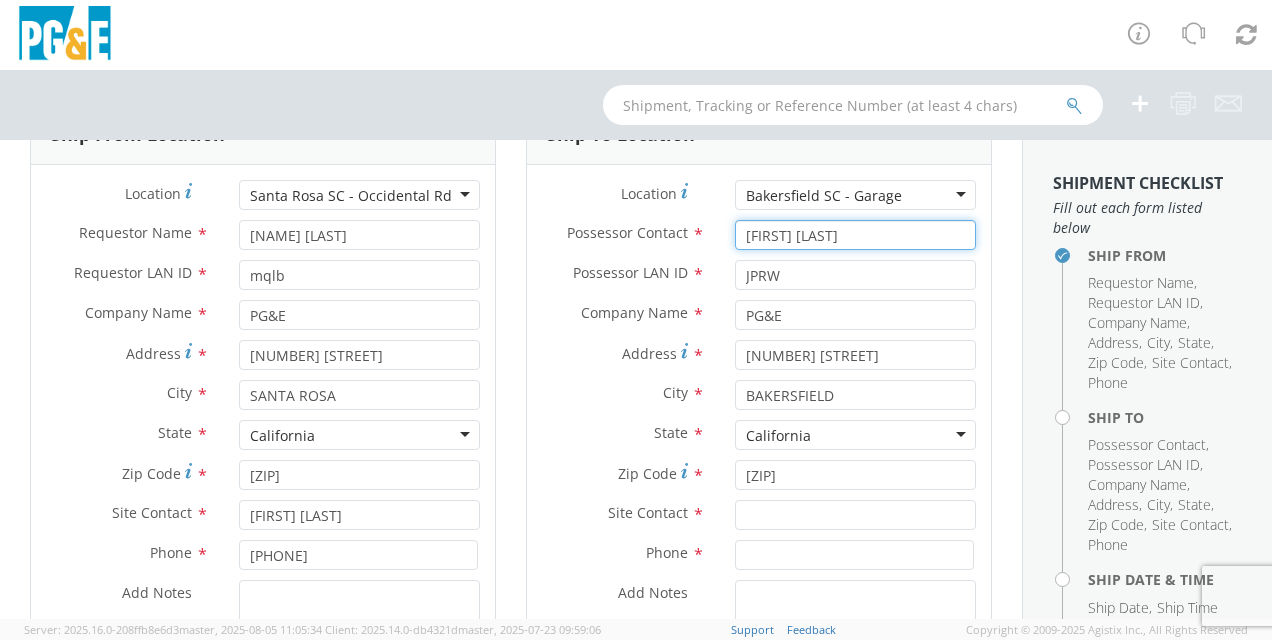 drag, startPoint x: 817, startPoint y: 237, endPoint x: 658, endPoint y: 242, distance: 159.0786 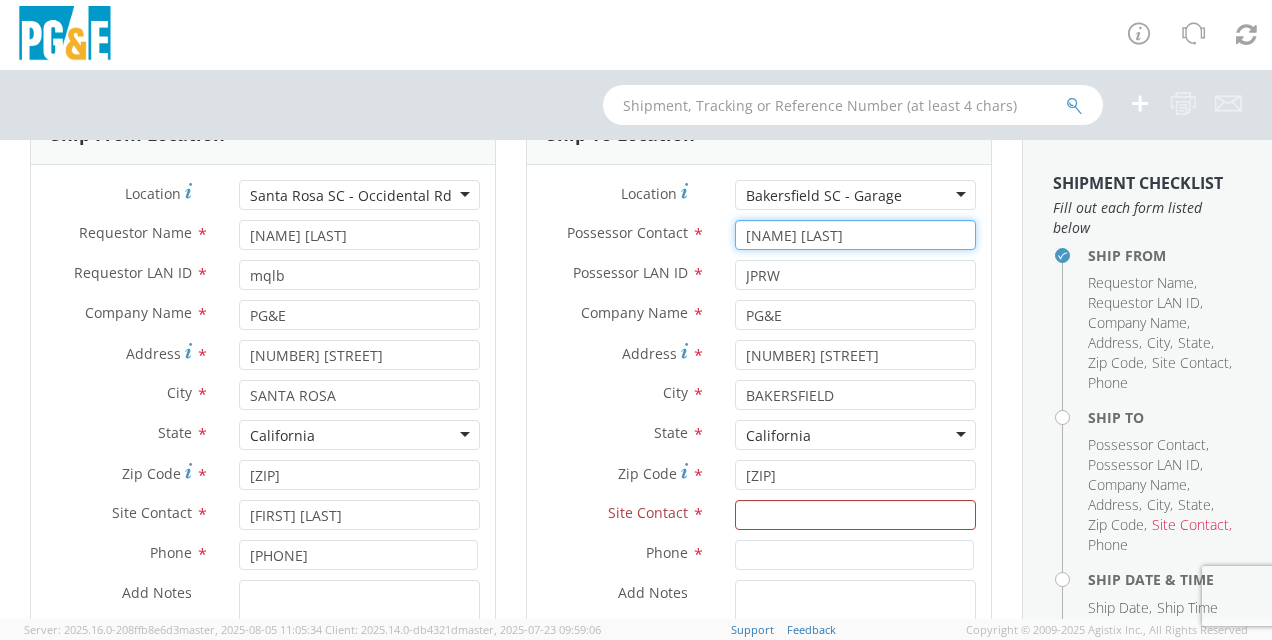 type on "[NAME] [LAST]" 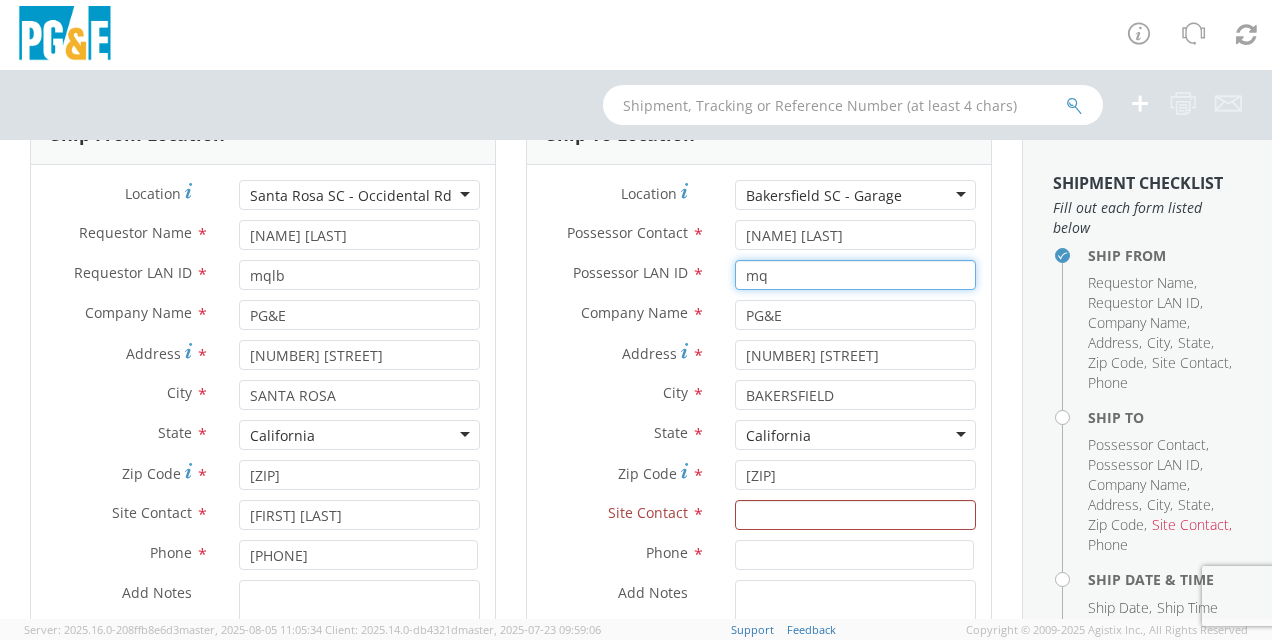 type on "mq" 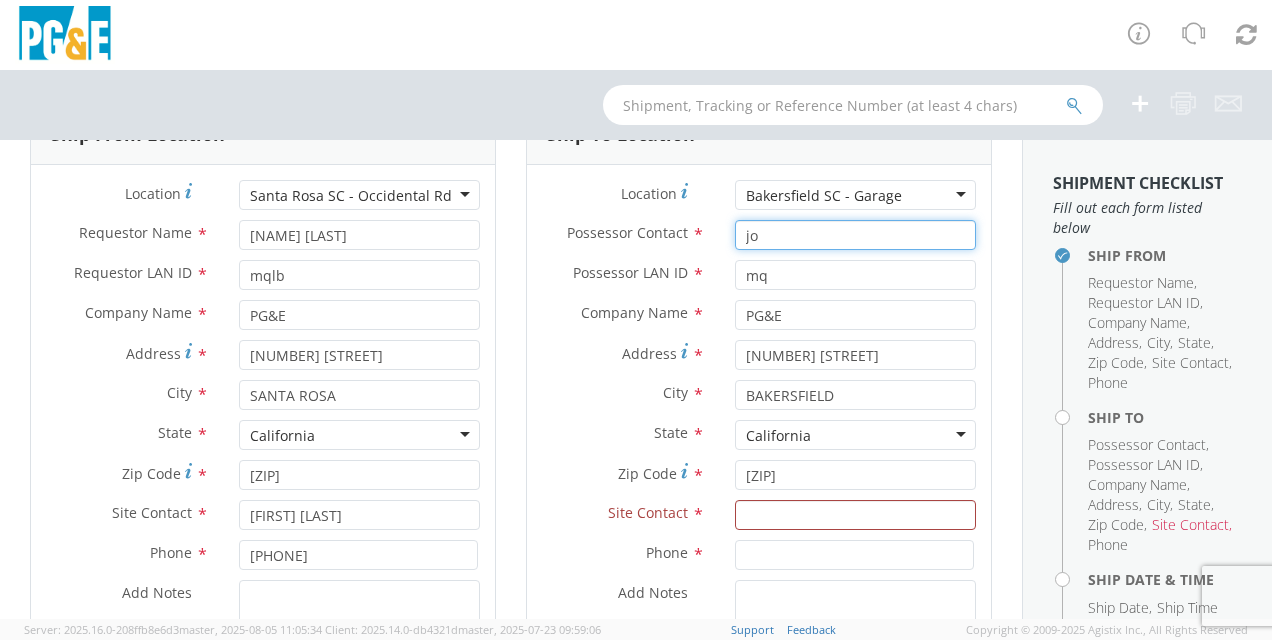 type on "j" 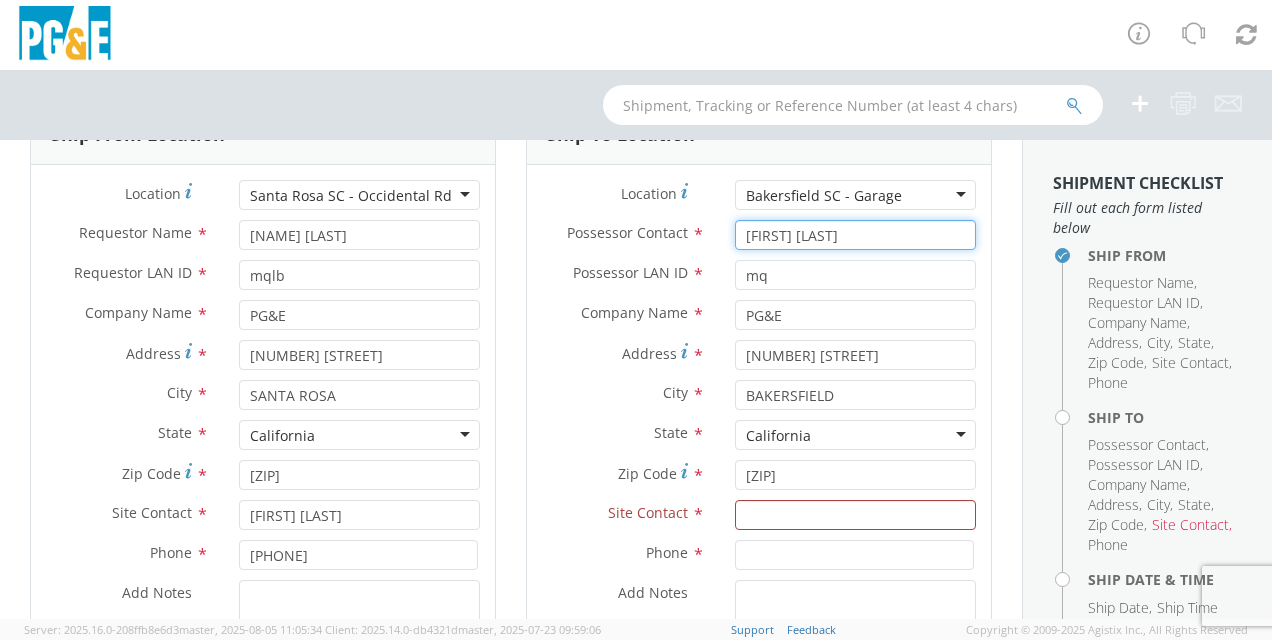 type on "[FIRST] [LAST]" 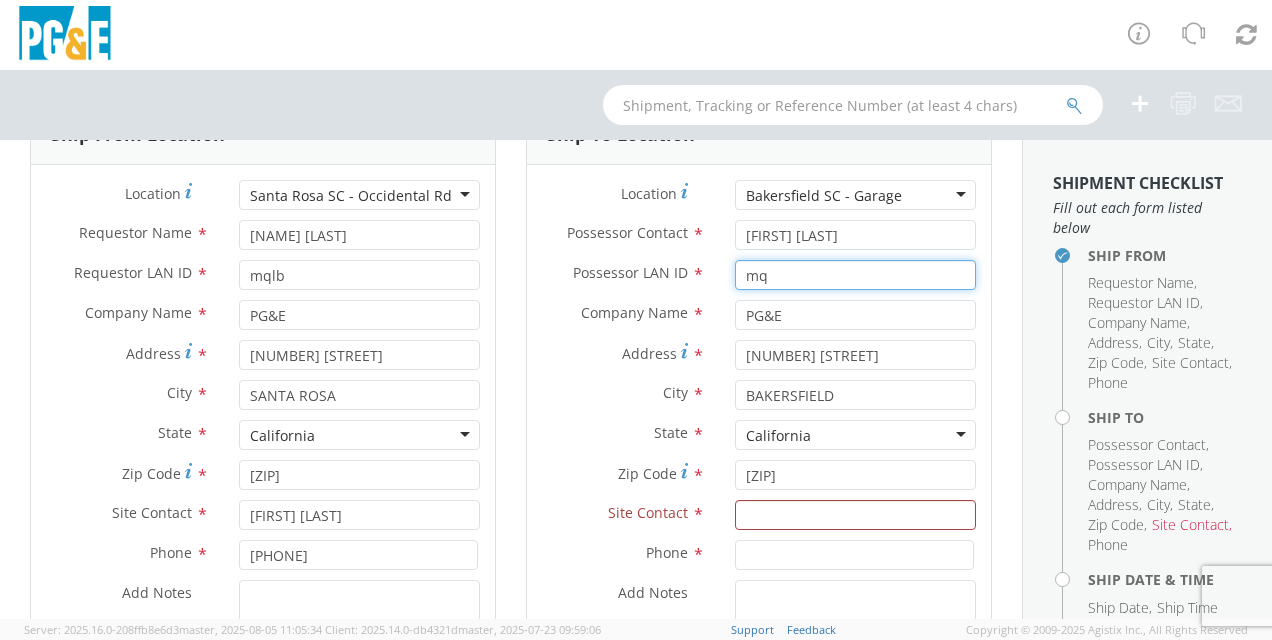 paste on "JPRW" 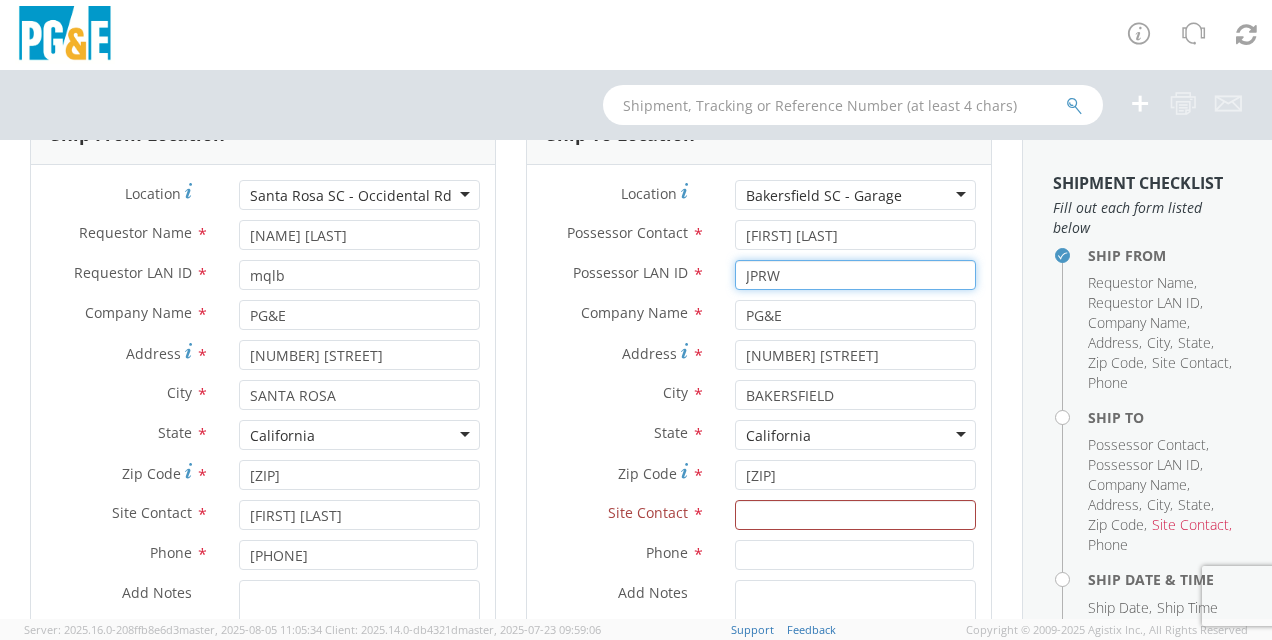 type on "JPRW" 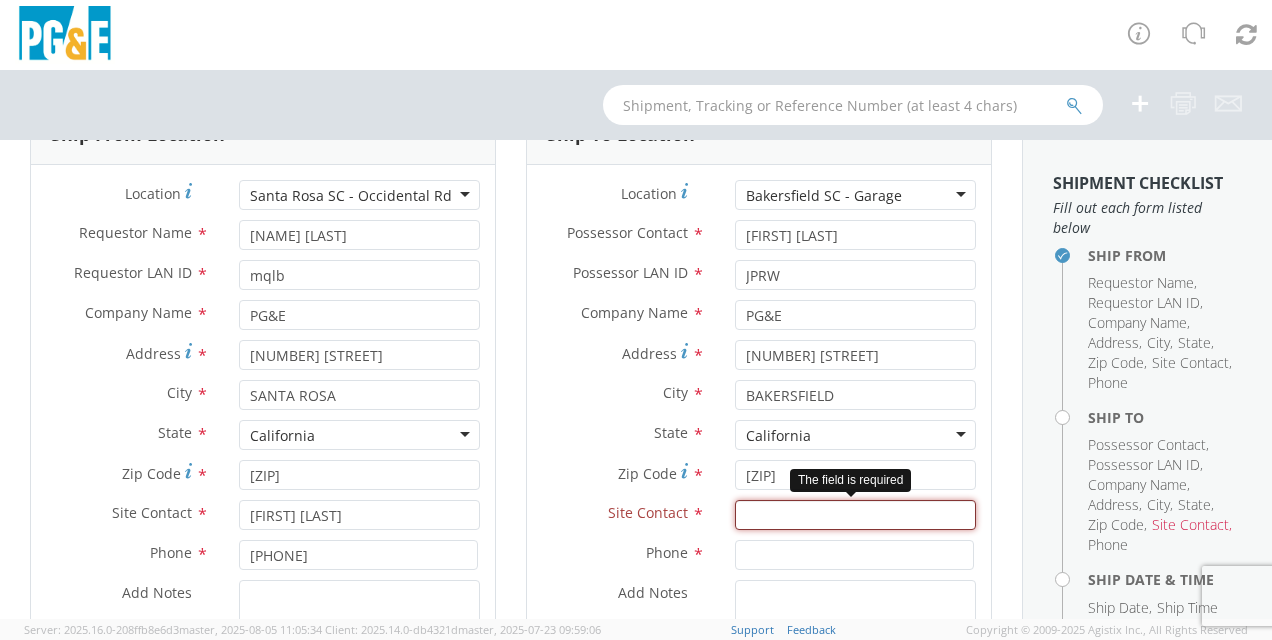 type on "h" 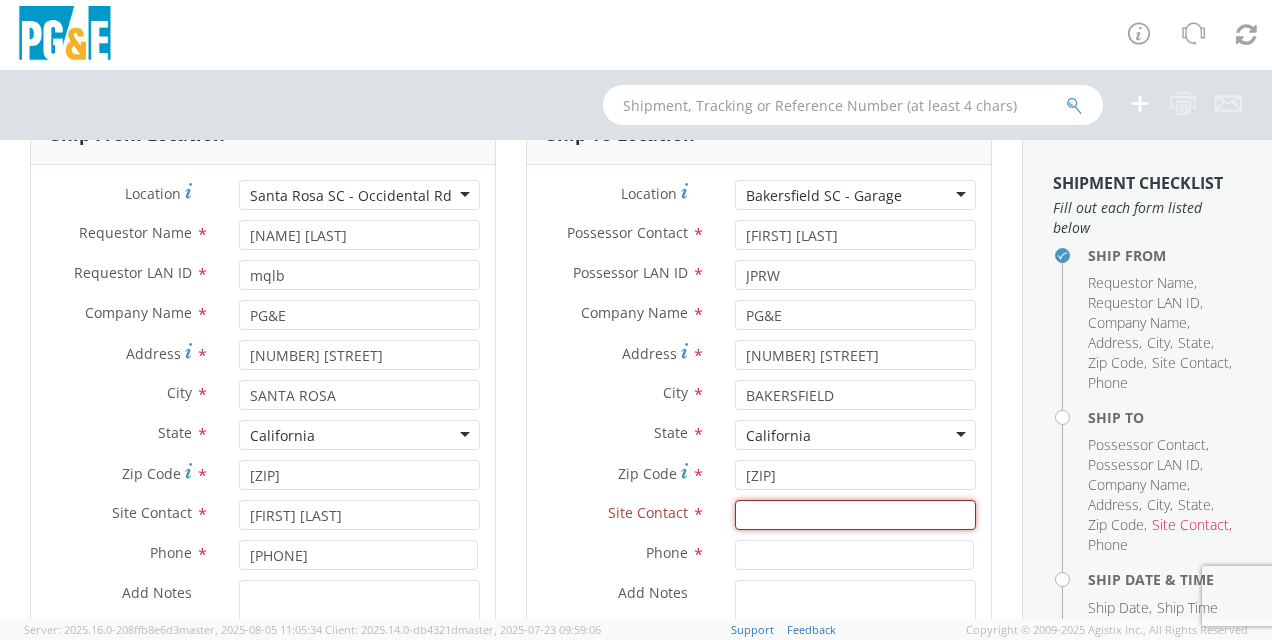 type 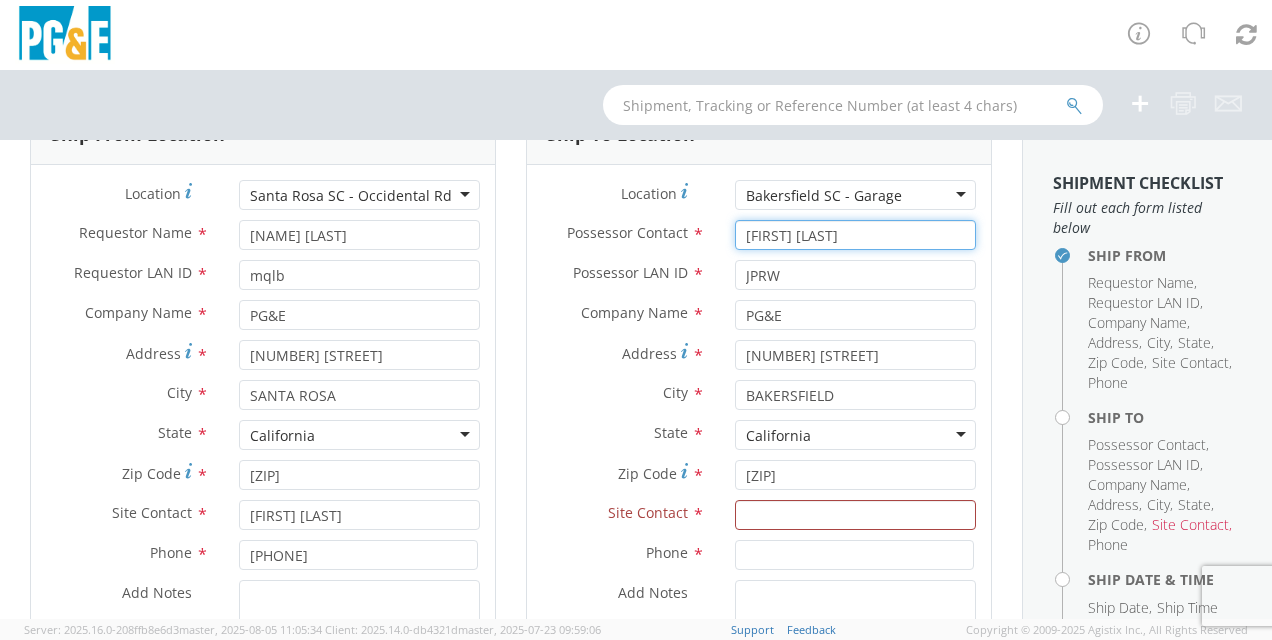 click on "[FIRST] [LAST]" at bounding box center [855, 235] 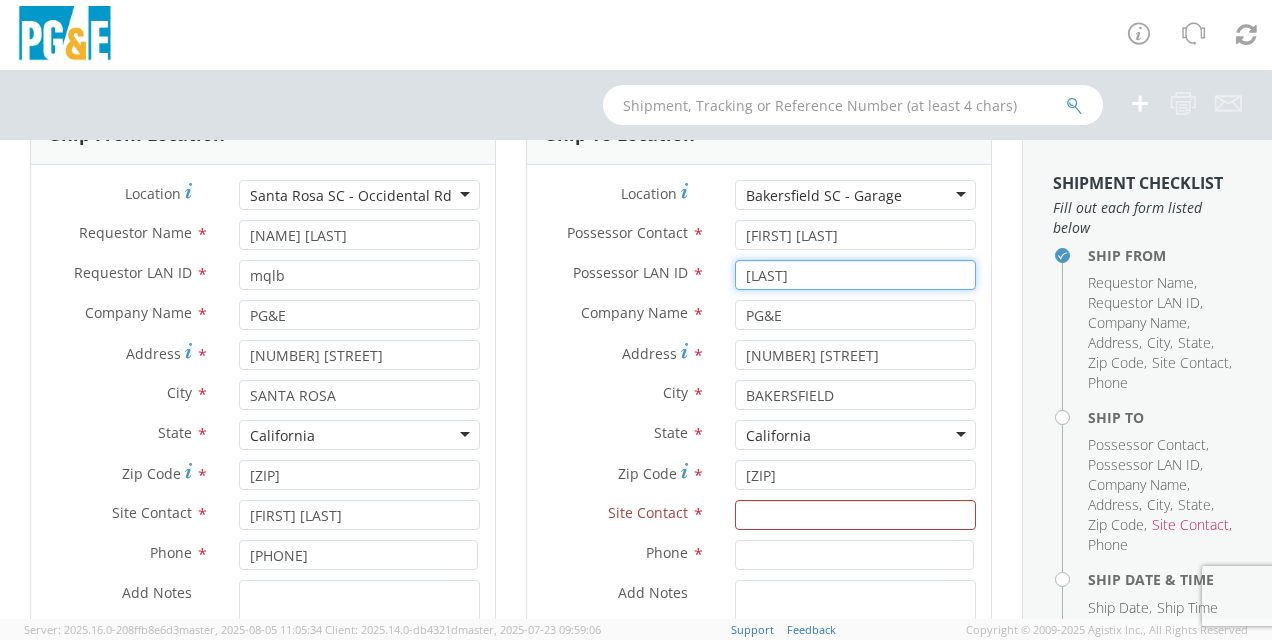 type on "[LAST]" 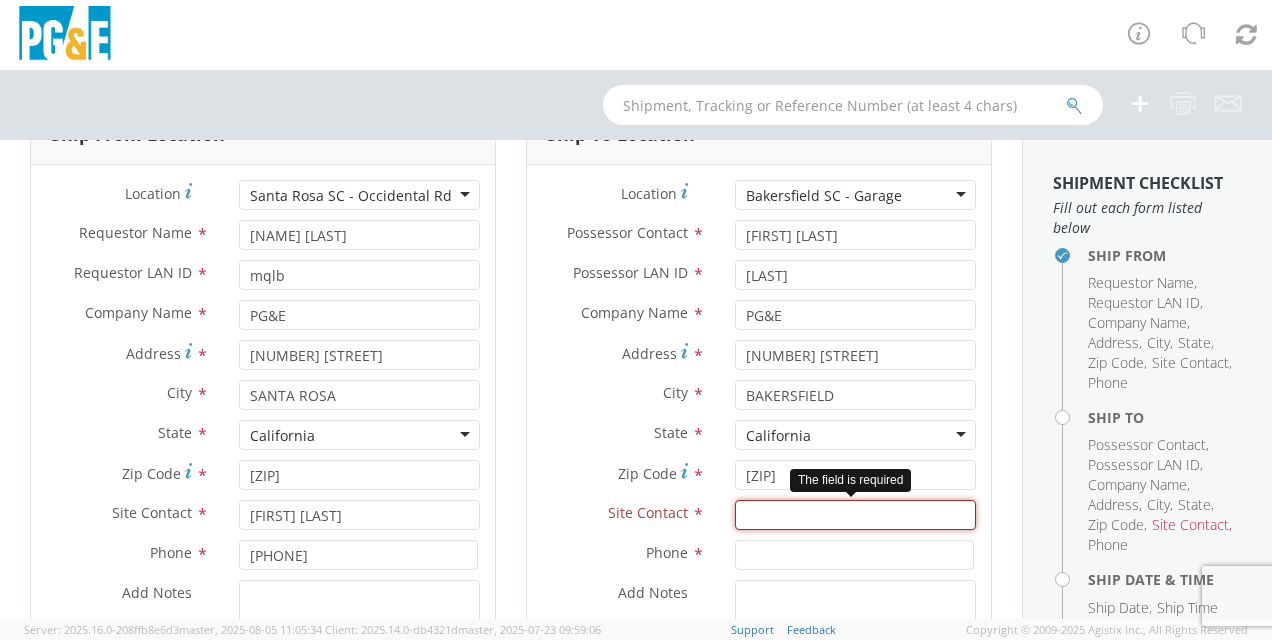 click at bounding box center [855, 515] 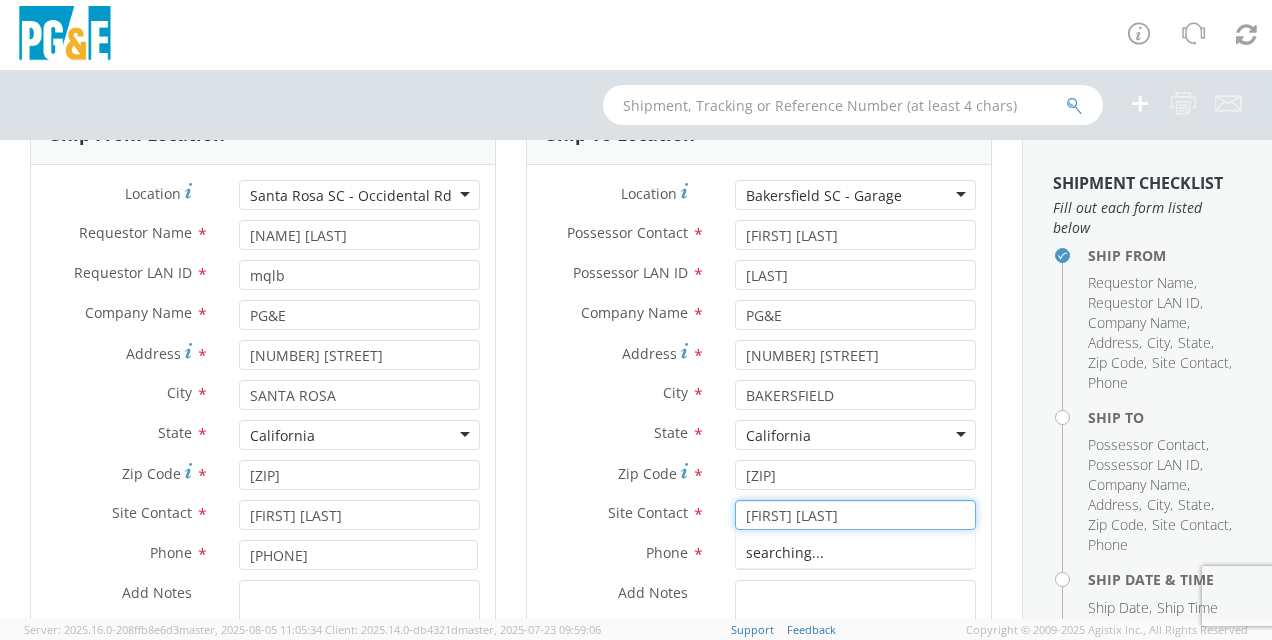 type on "[FIRST] [LAST]" 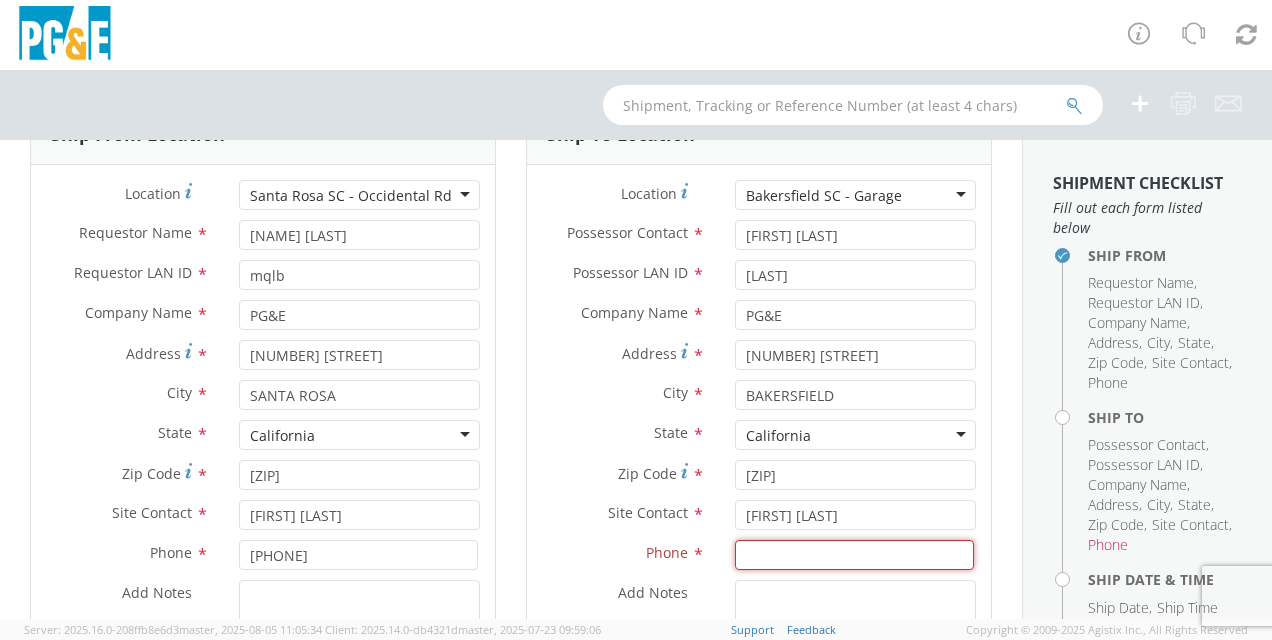 paste on "[PHONE]" 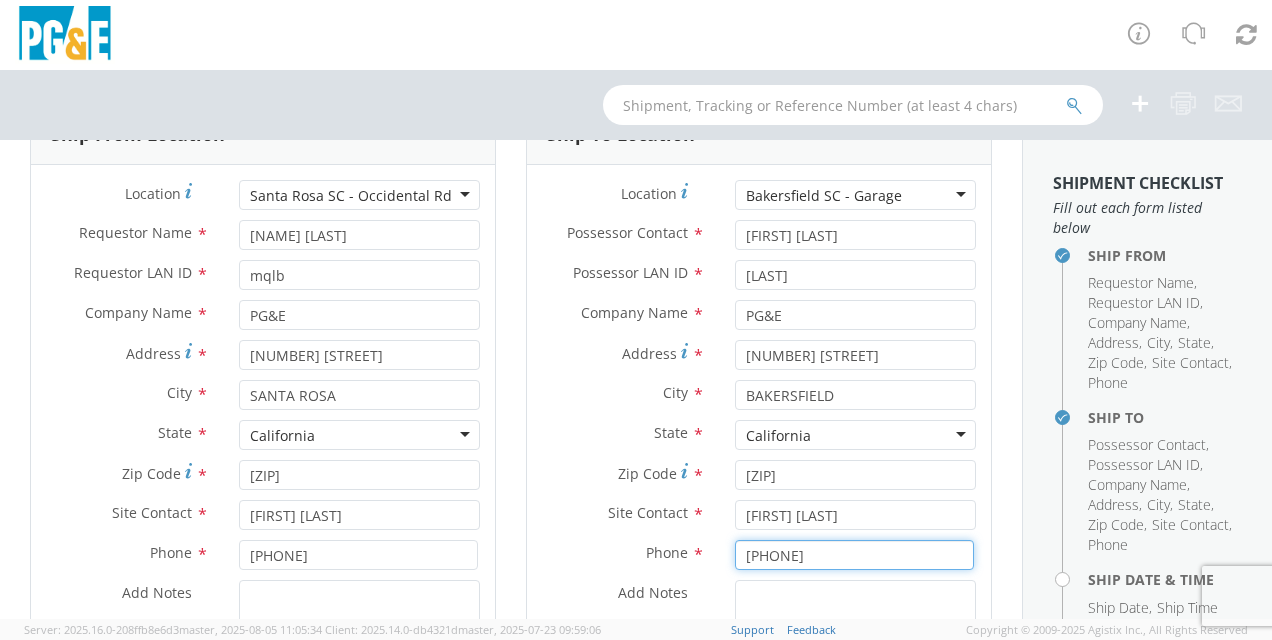 type on "[PHONE]" 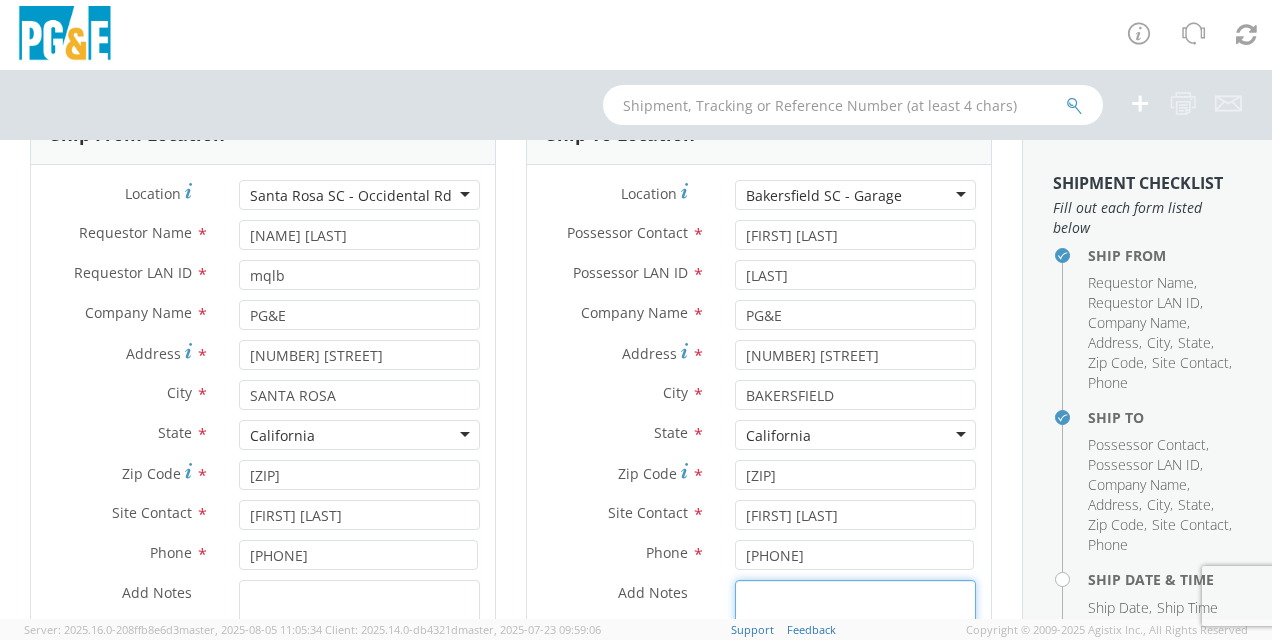 click on "Add Notes        *" at bounding box center (855, 648) 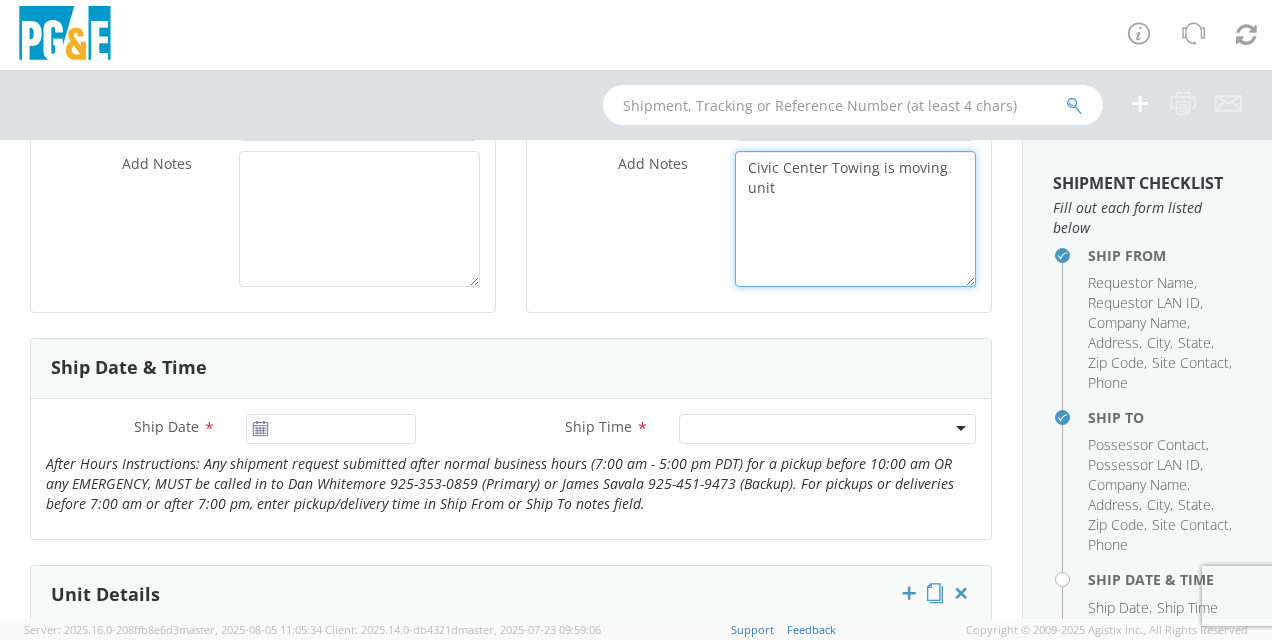 scroll, scrollTop: 604, scrollLeft: 0, axis: vertical 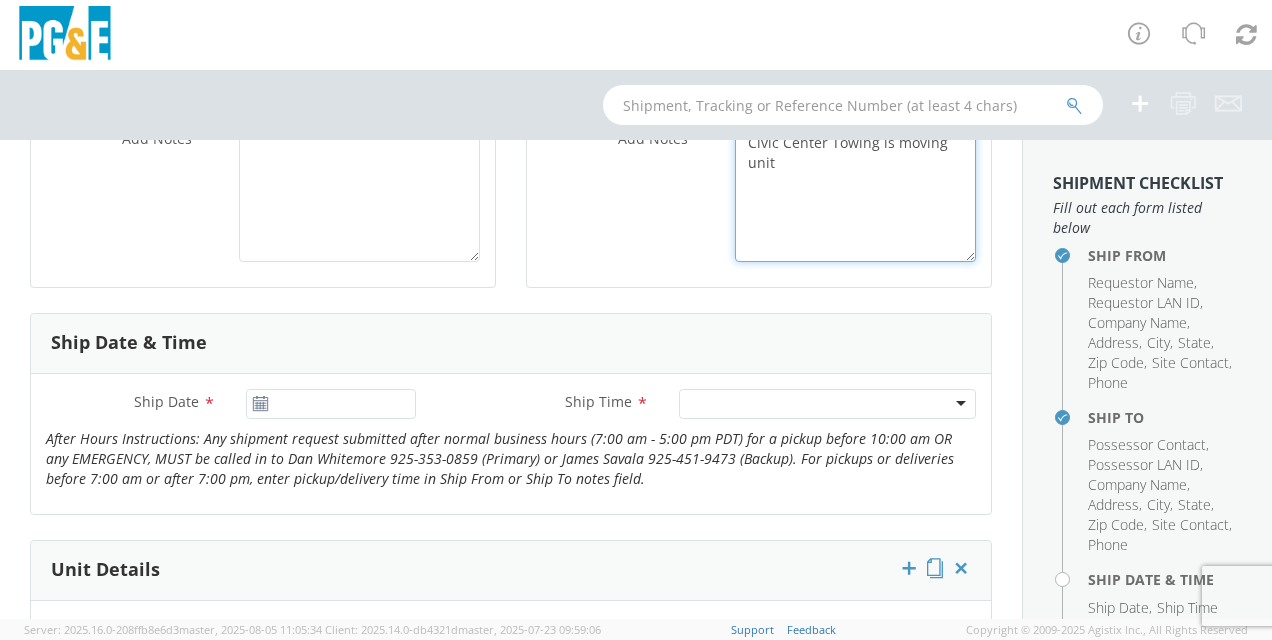 type on "Civic Center Towing is moving unit" 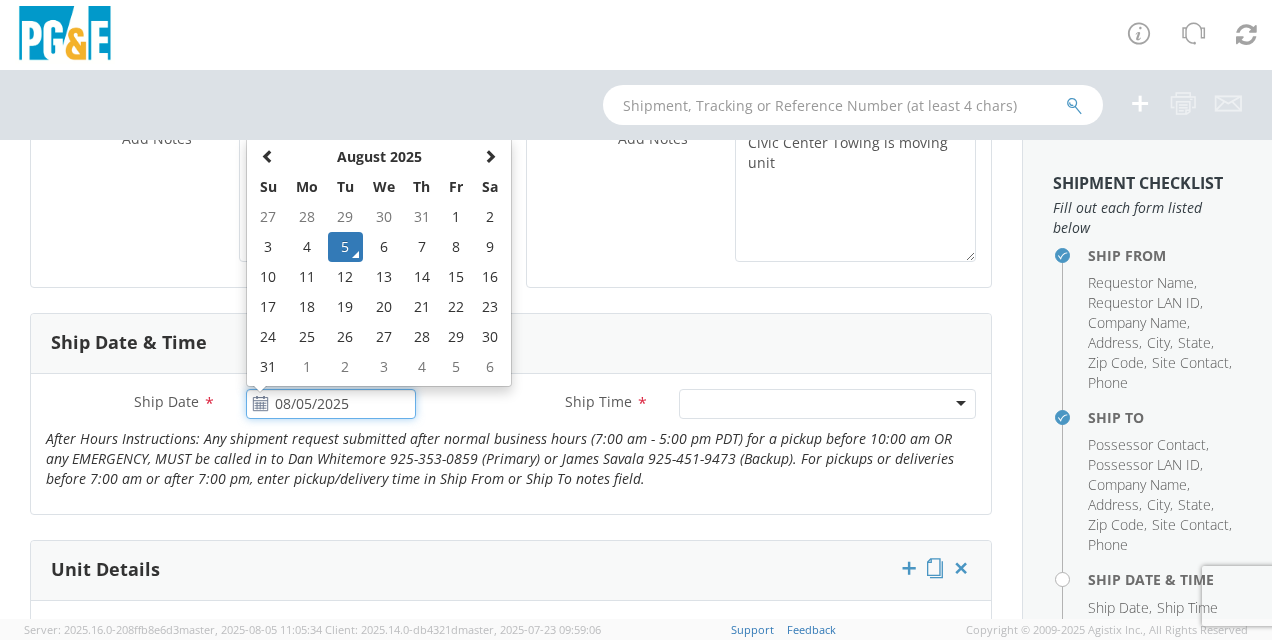 click on "08/05/2025" at bounding box center (331, 404) 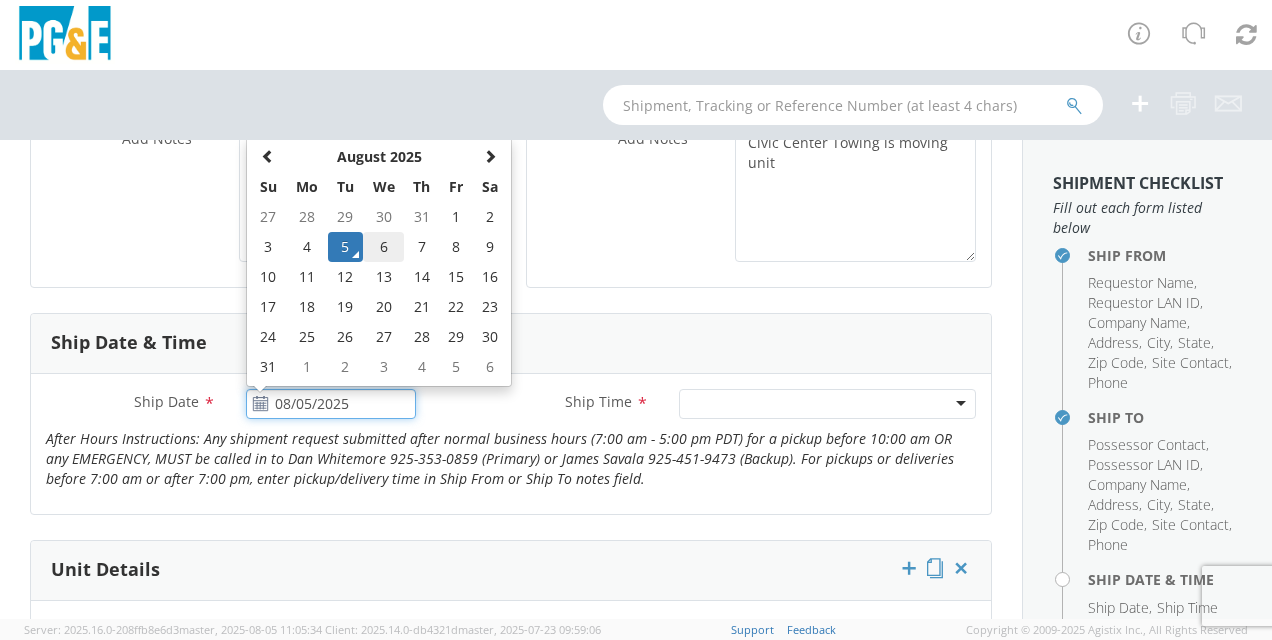 click on "6" 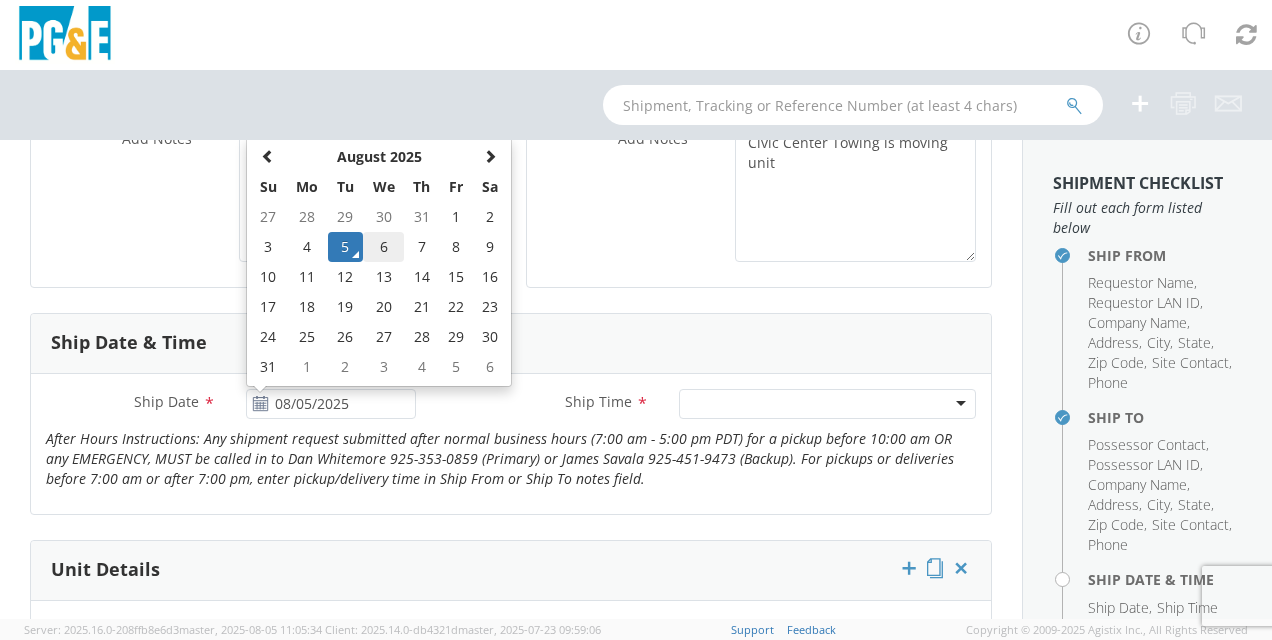 type on "08/06/2025" 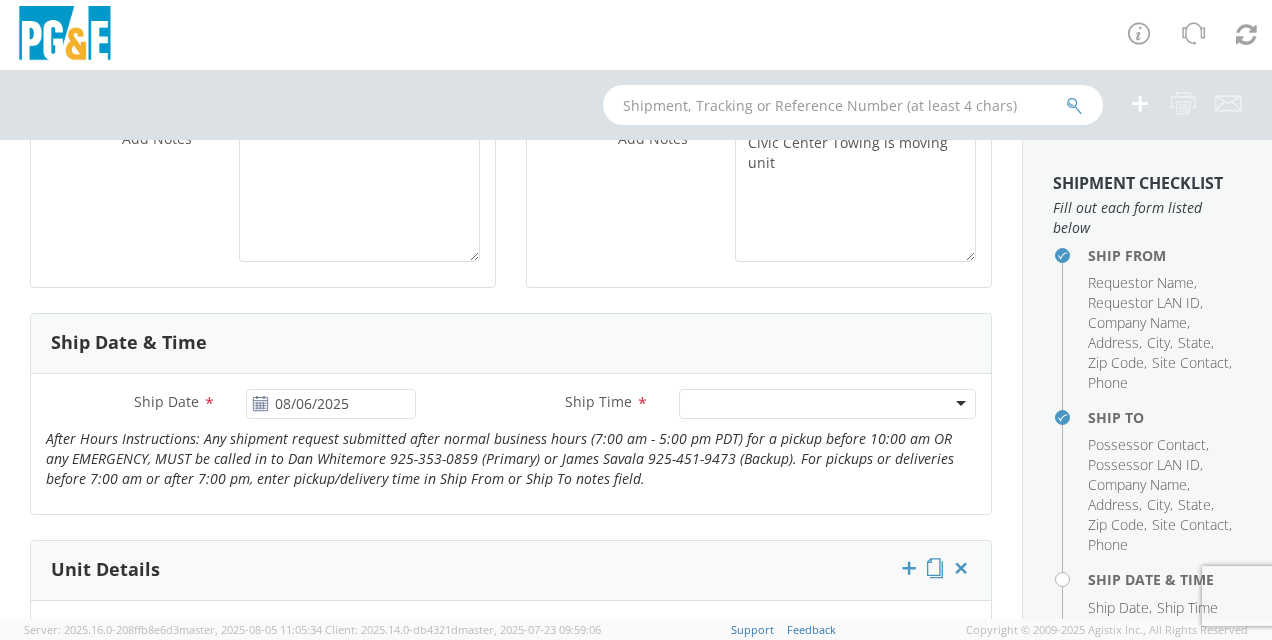 click on "Ship Time       *             Any Time 7:00 am - 10:00 am 10:00 am - 1:00 pm 1:00 pm - 4:00 pm 4:00 pm - 7:00 pm" 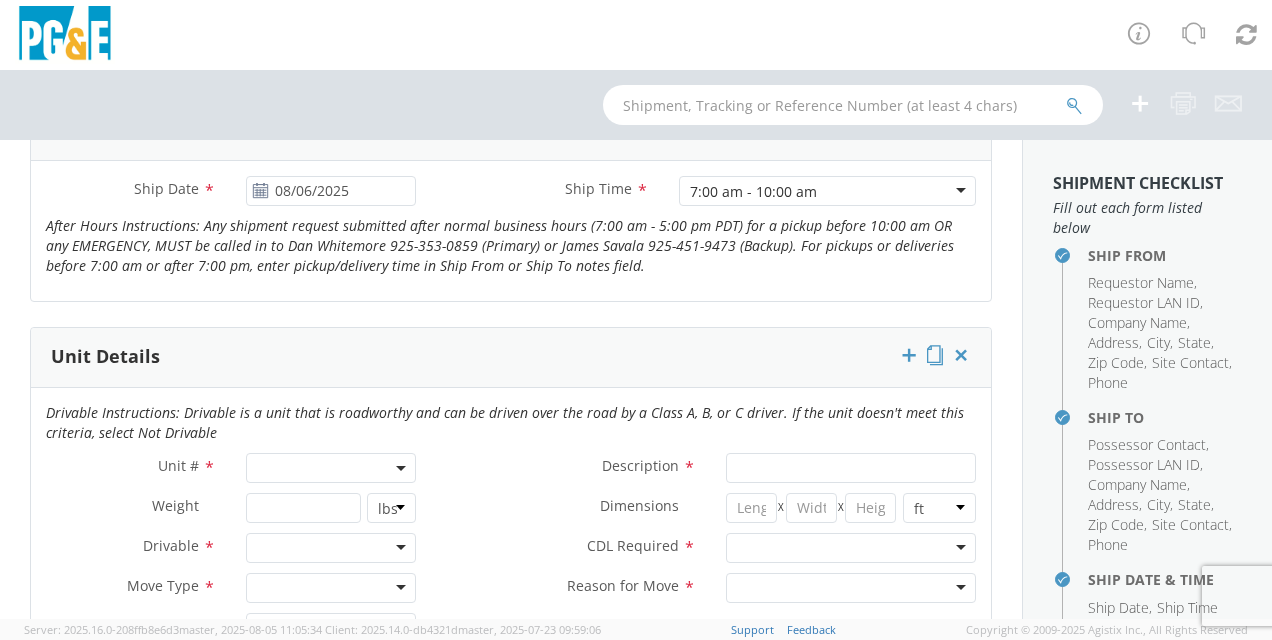 scroll, scrollTop: 873, scrollLeft: 0, axis: vertical 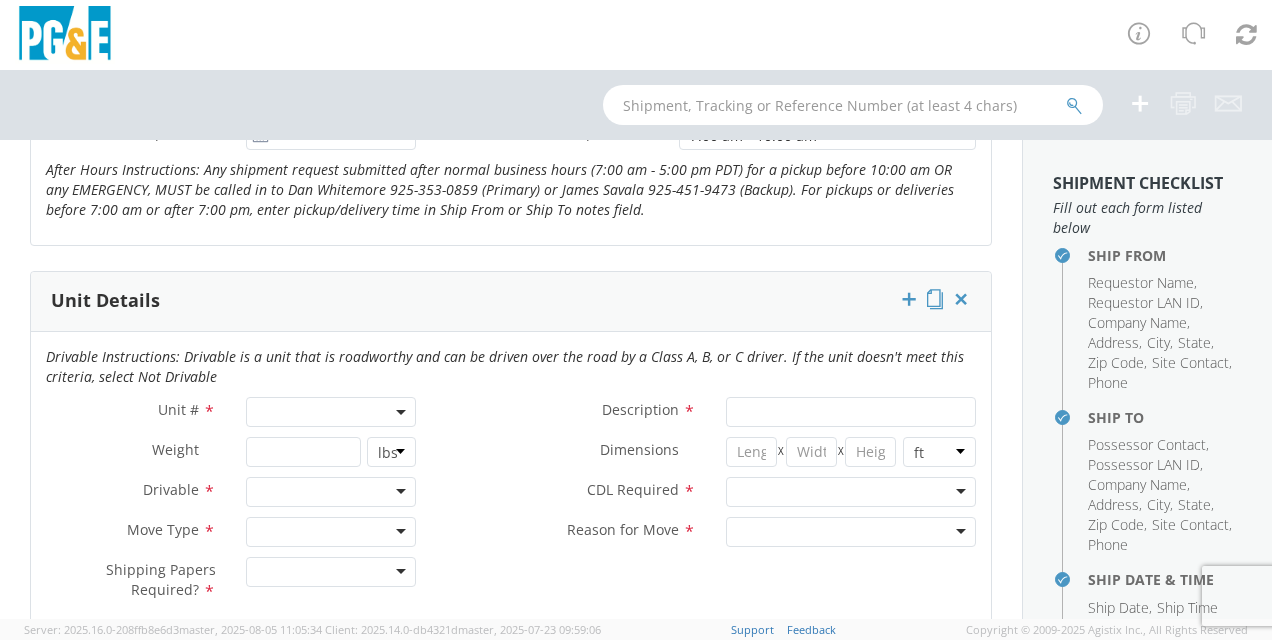 click 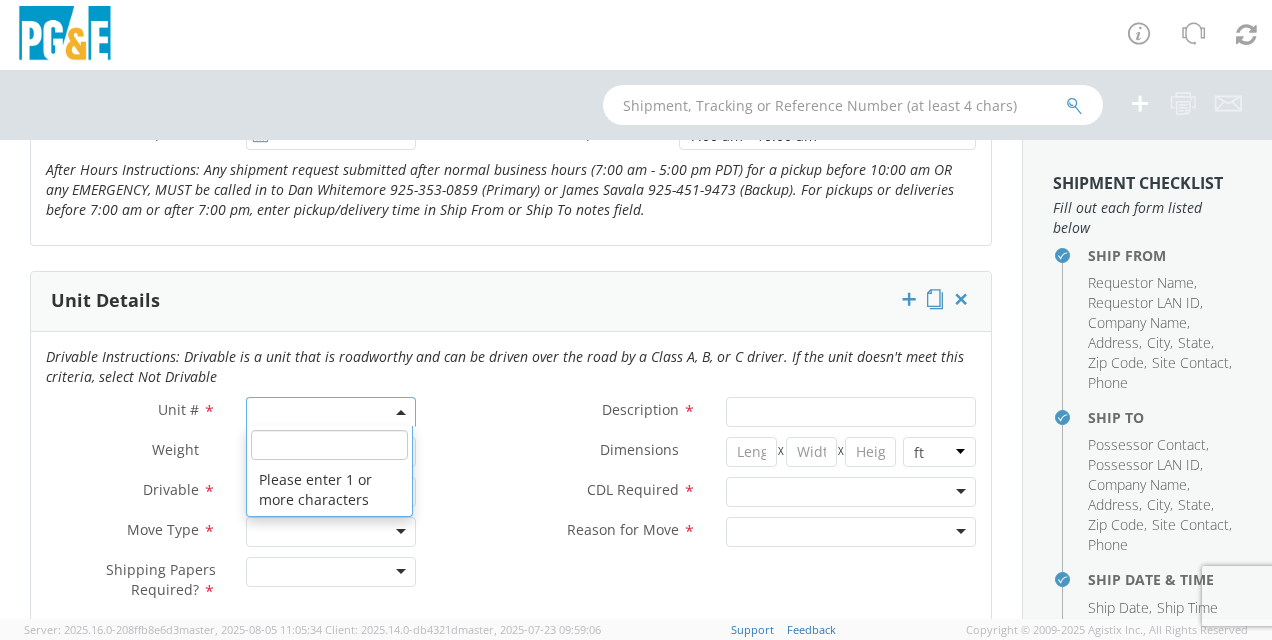 click 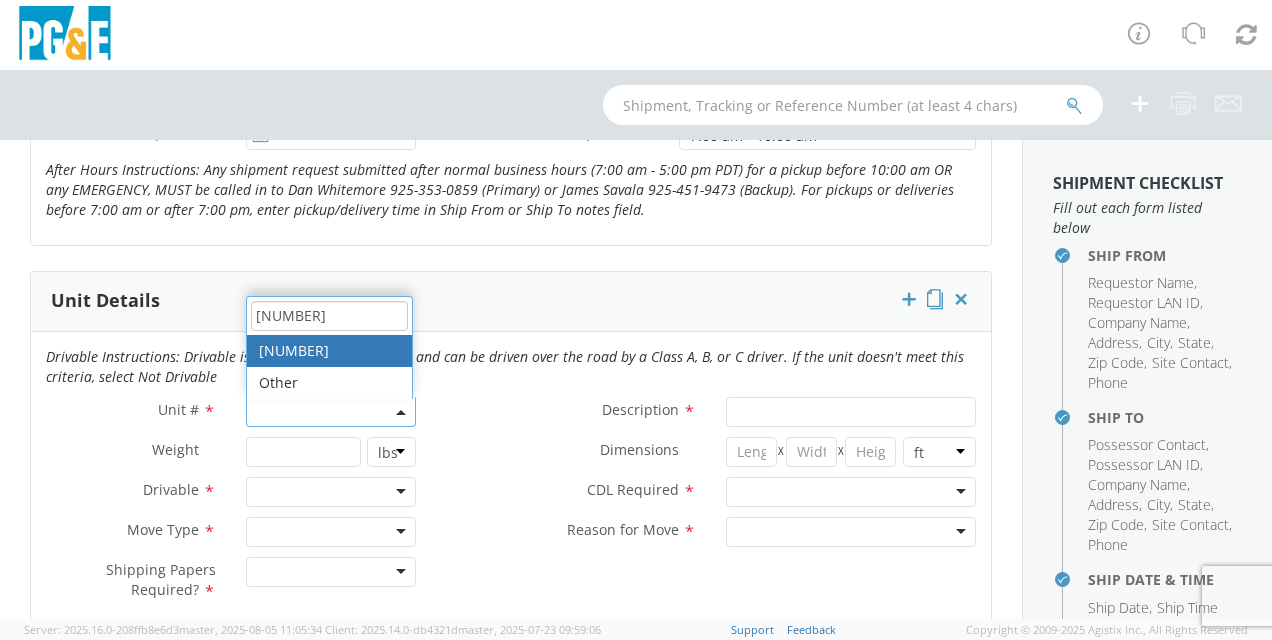 type on "[NUMBER]" 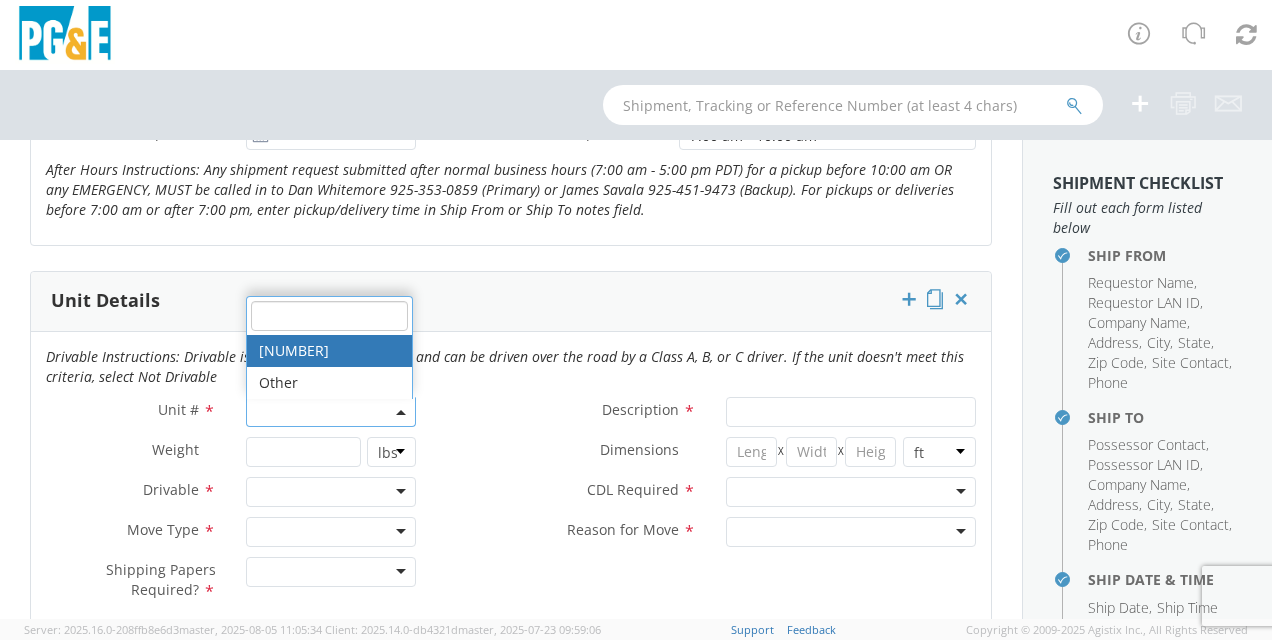 type on "VAN; HIGH CUBE 4X2" 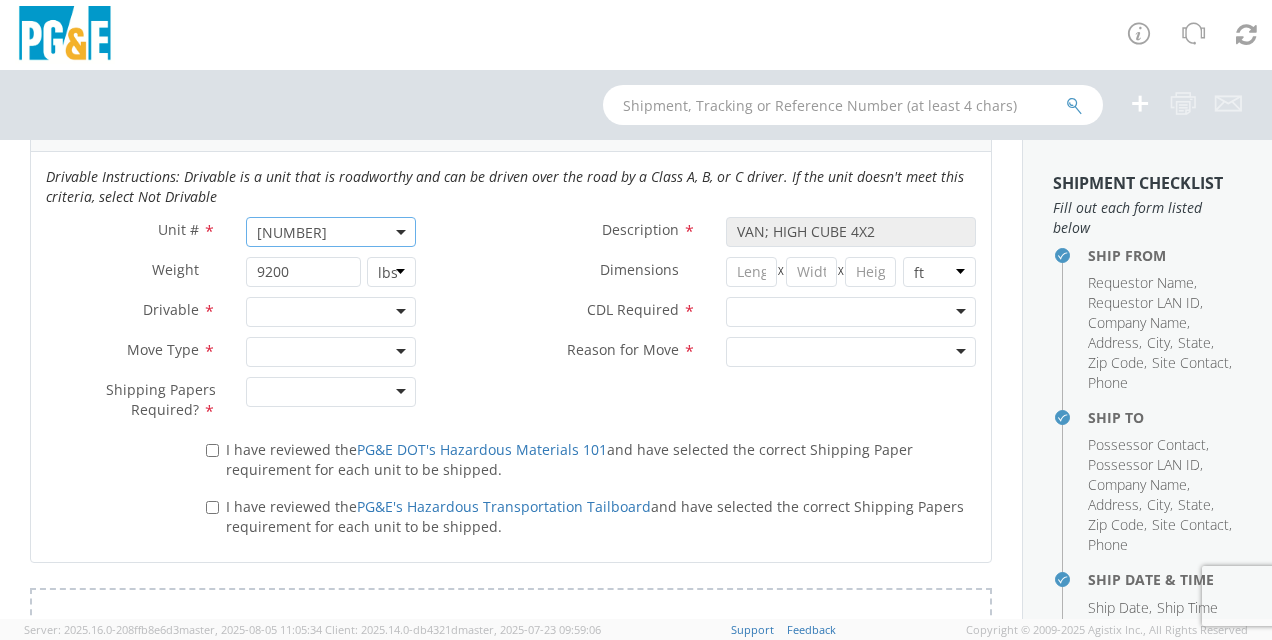 scroll, scrollTop: 1055, scrollLeft: 0, axis: vertical 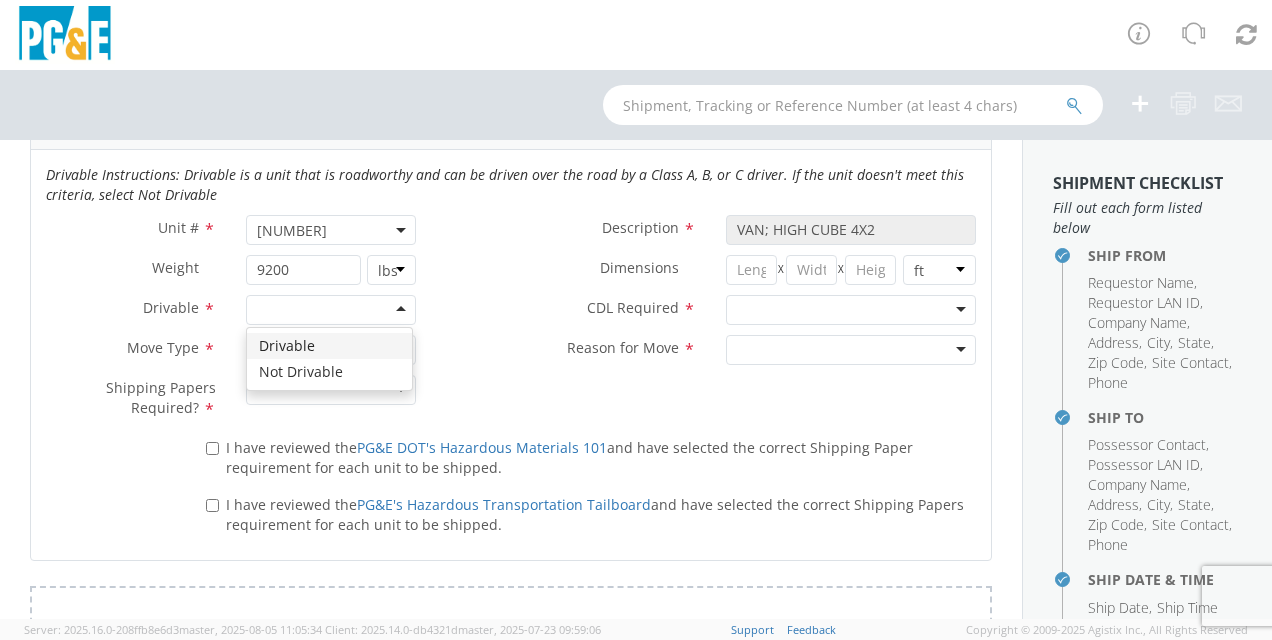 click 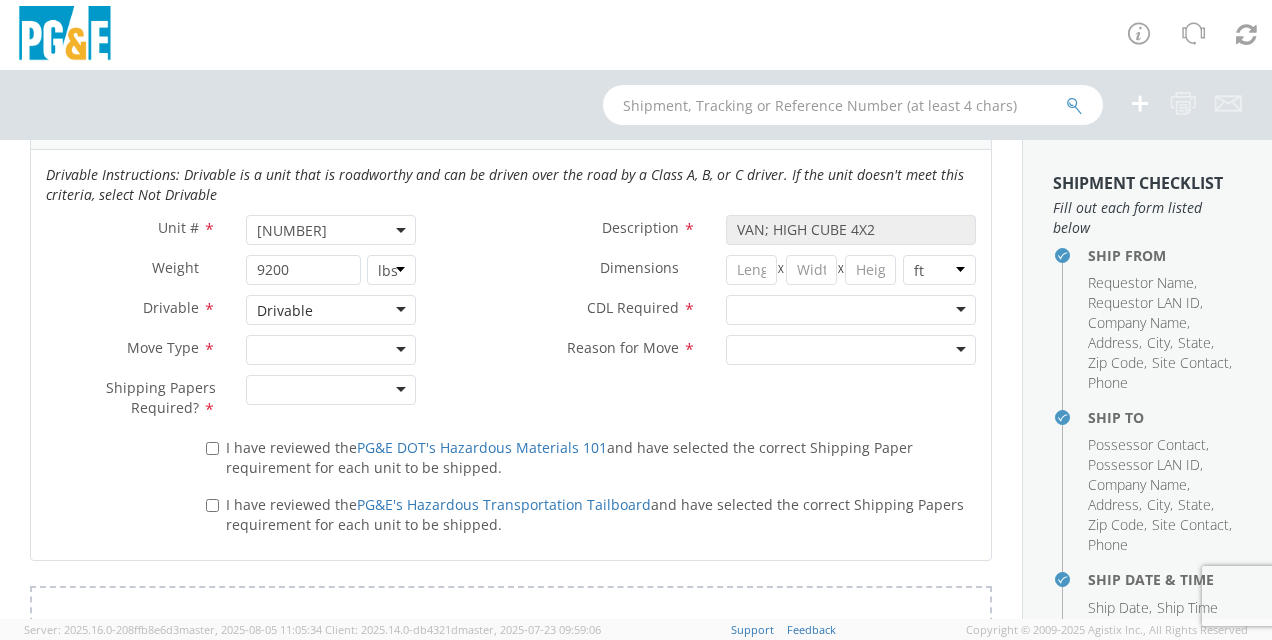 click 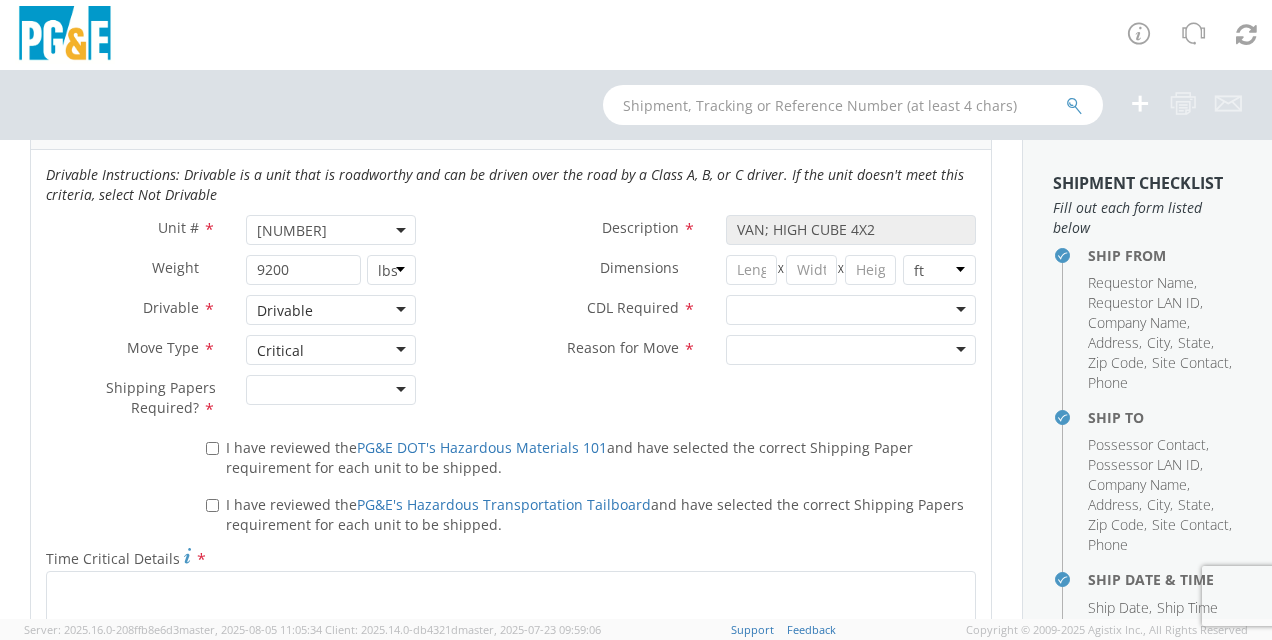 click 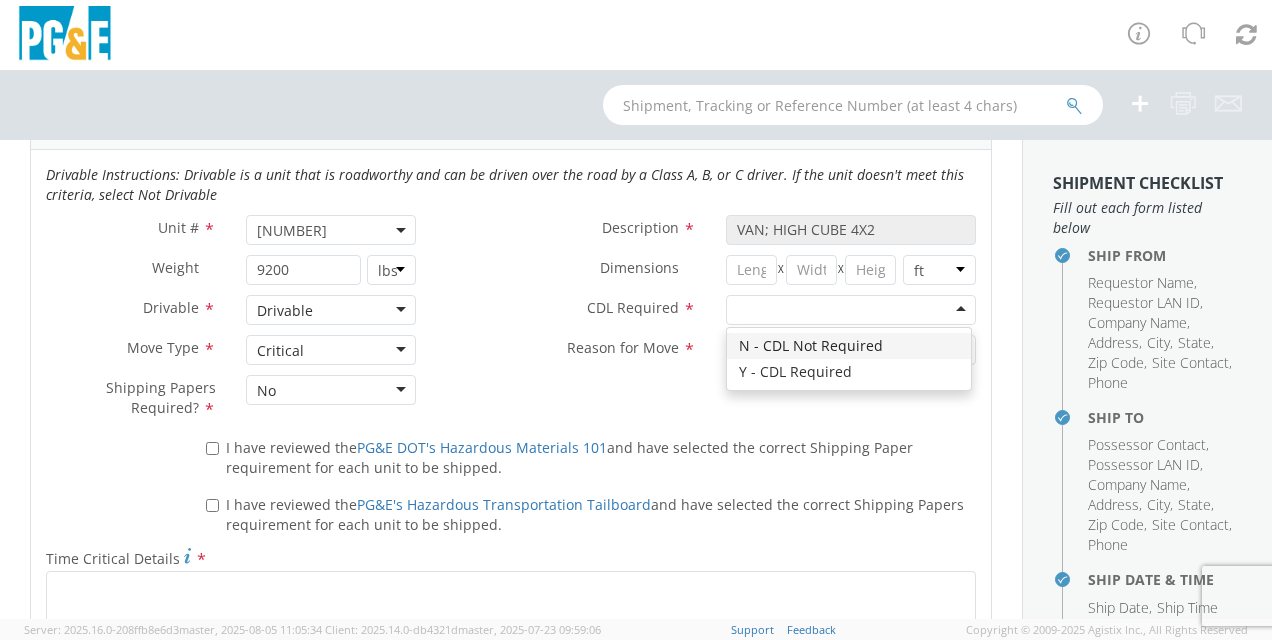 click 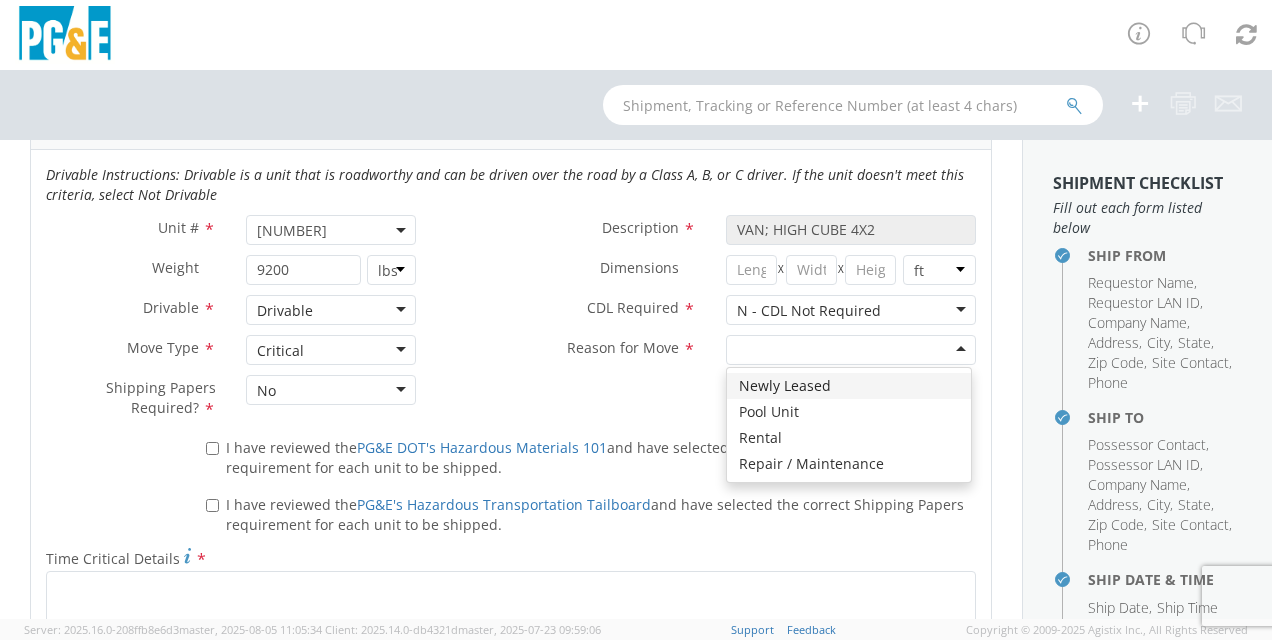 click 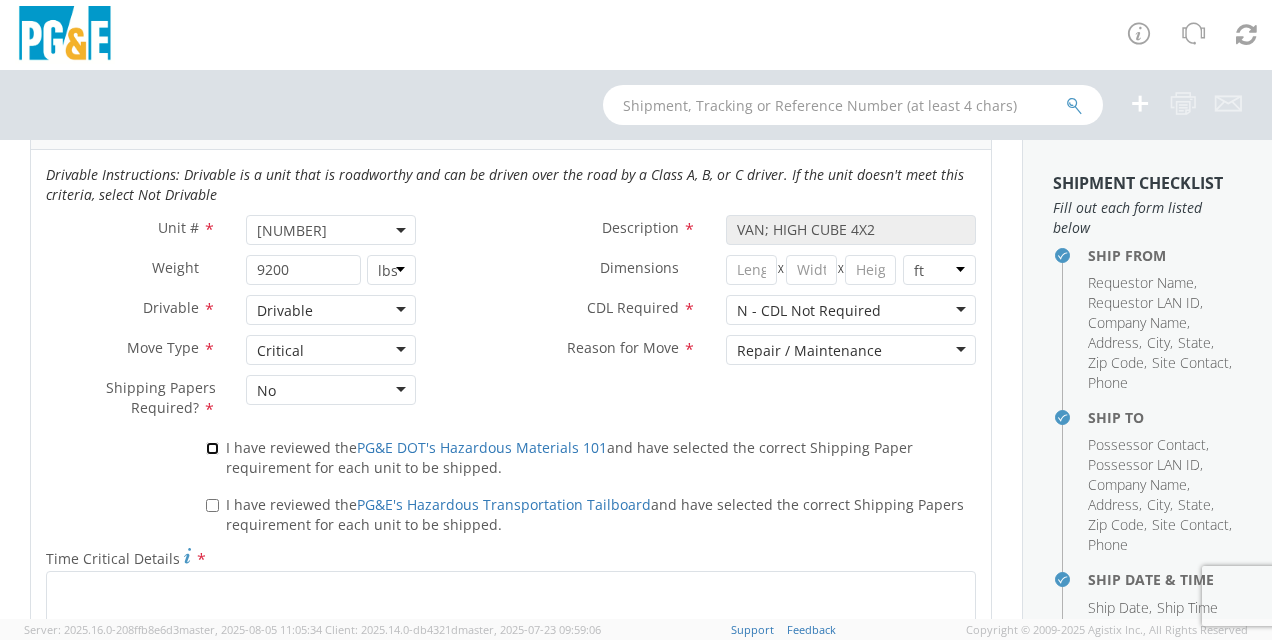 click on "I have reviewed the  PG&E DOT's Hazardous Materials 101
and have selected the correct Shipping Paper requirement for each unit to be shipped." at bounding box center (212, 448) 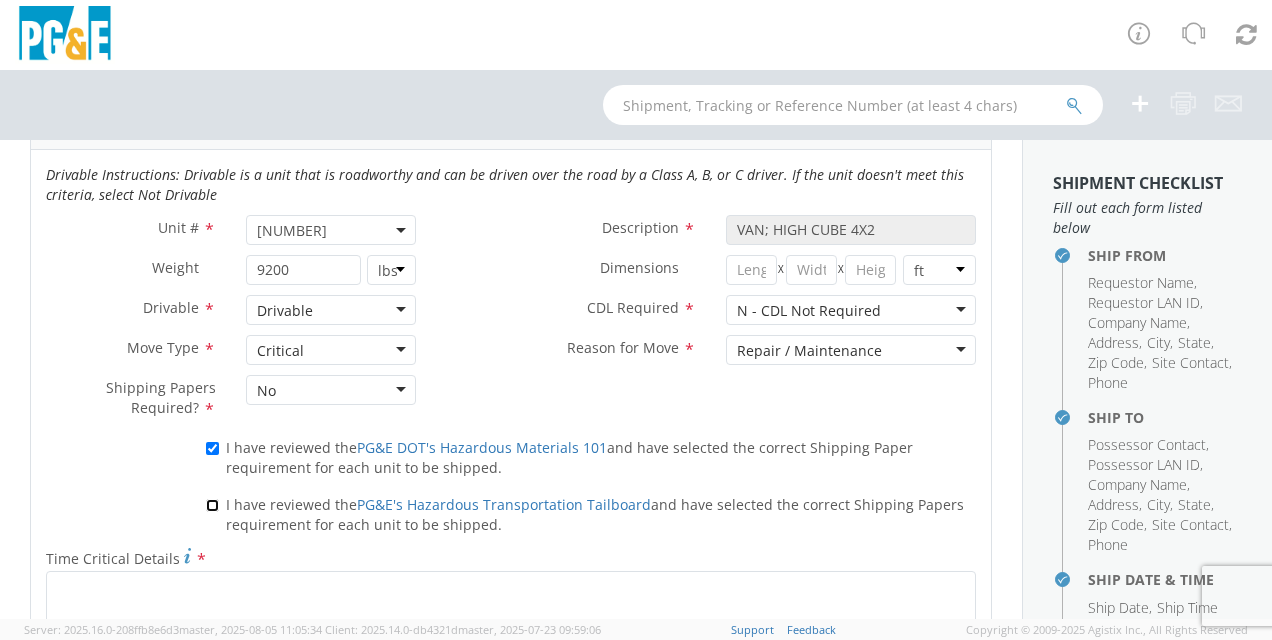 click on "I have reviewed the  PG&E's Hazardous Transportation Tailboard
and have selected the correct Shipping Papers requirement for each unit to be shipped." at bounding box center (212, 505) 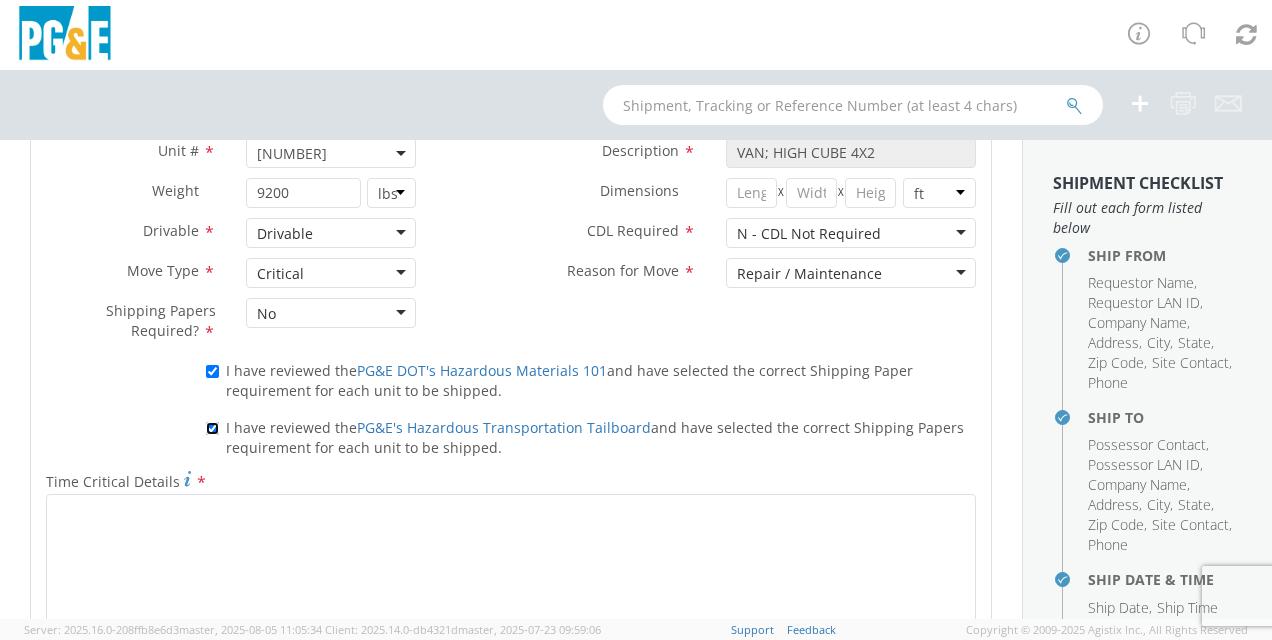 scroll, scrollTop: 1115, scrollLeft: 0, axis: vertical 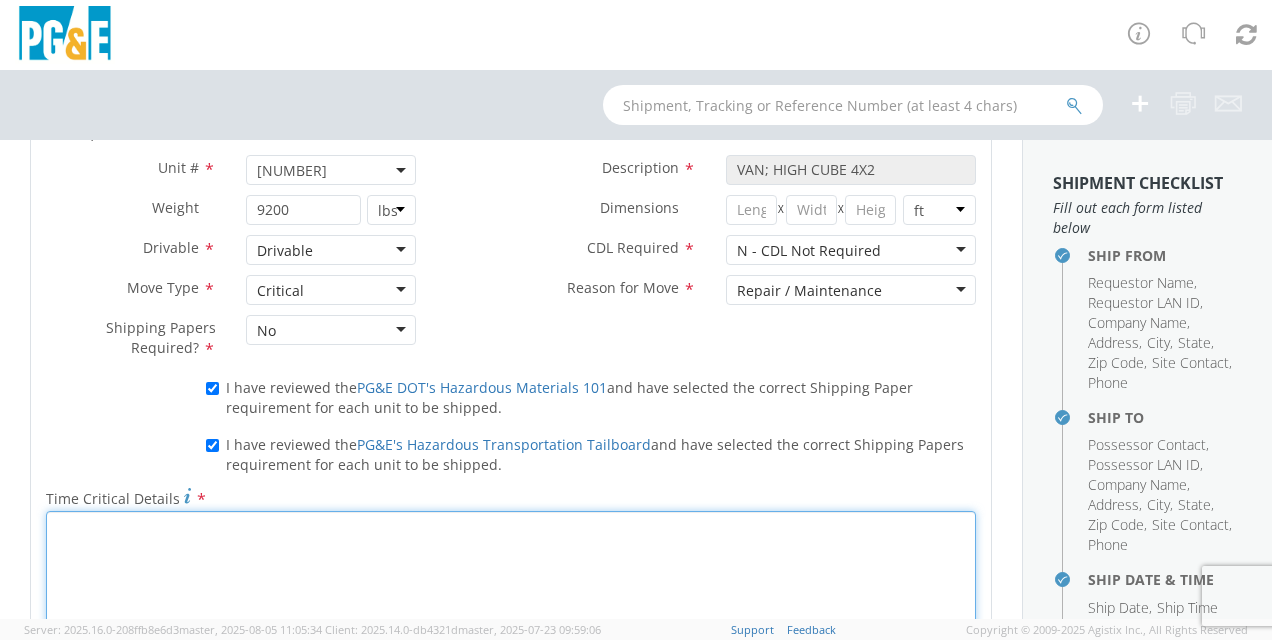 click on "Time Critical Details        *" at bounding box center (511, 579) 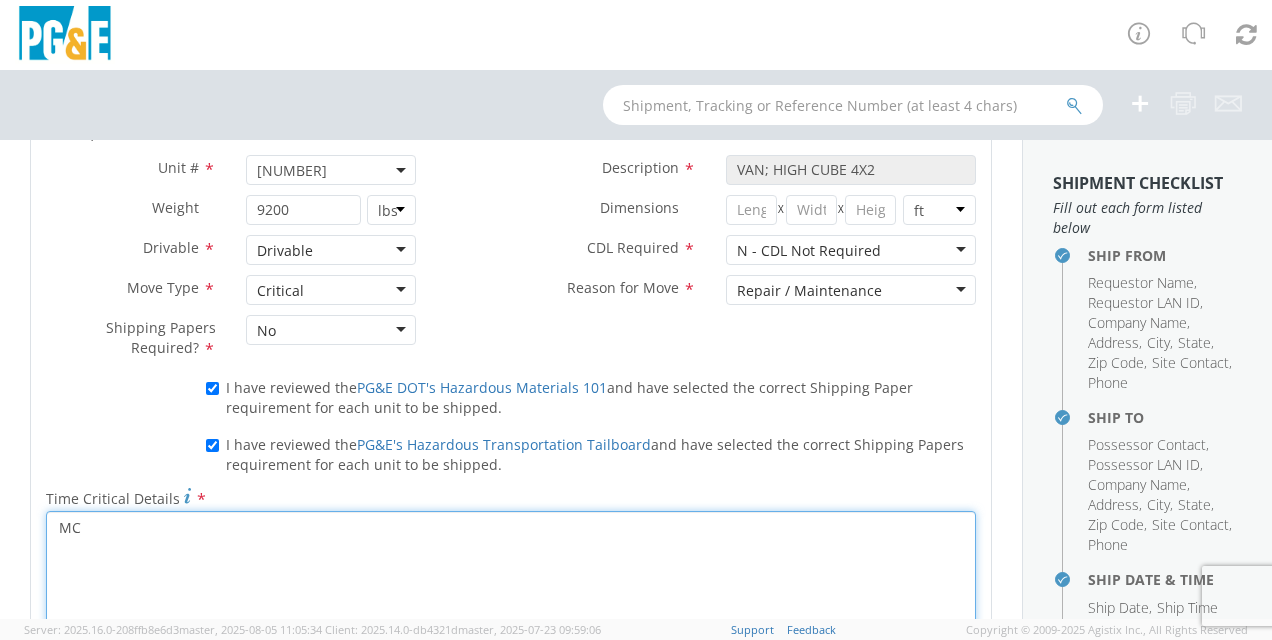 type on "M" 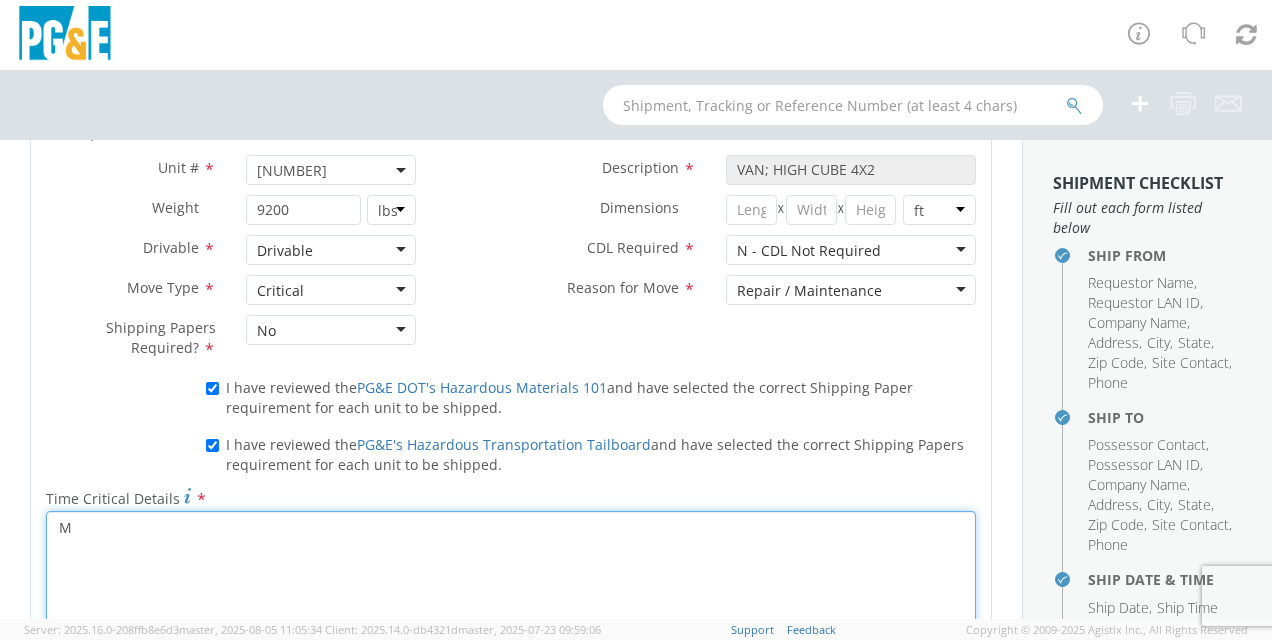 type 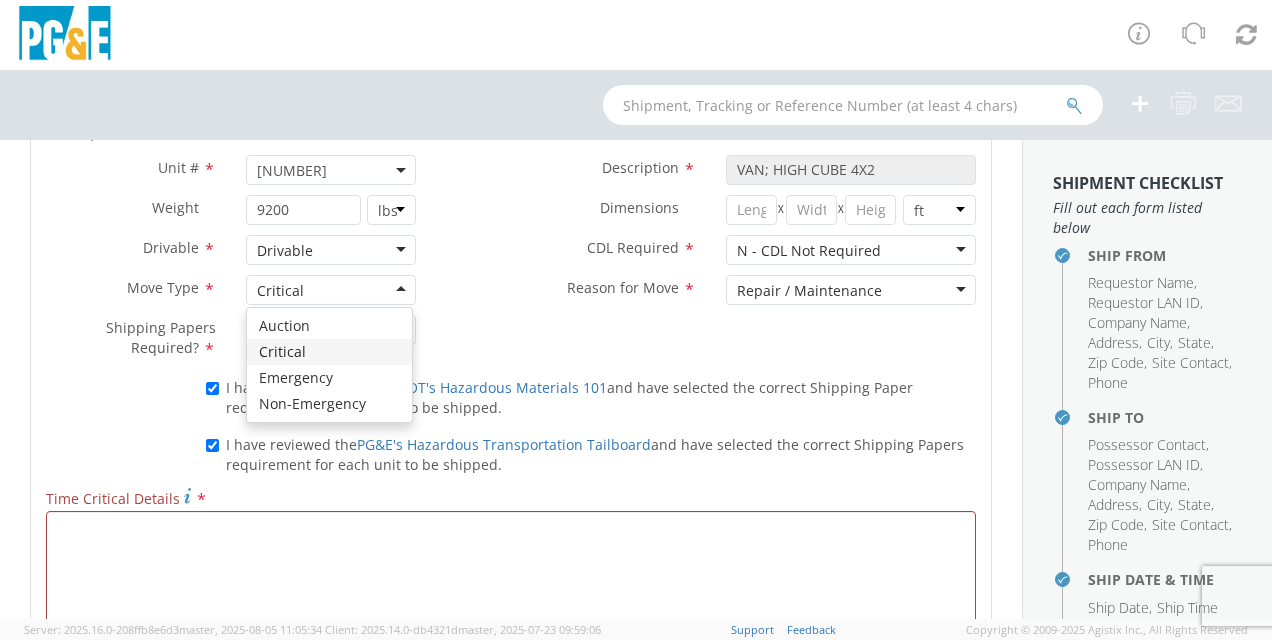 click on "Critical" 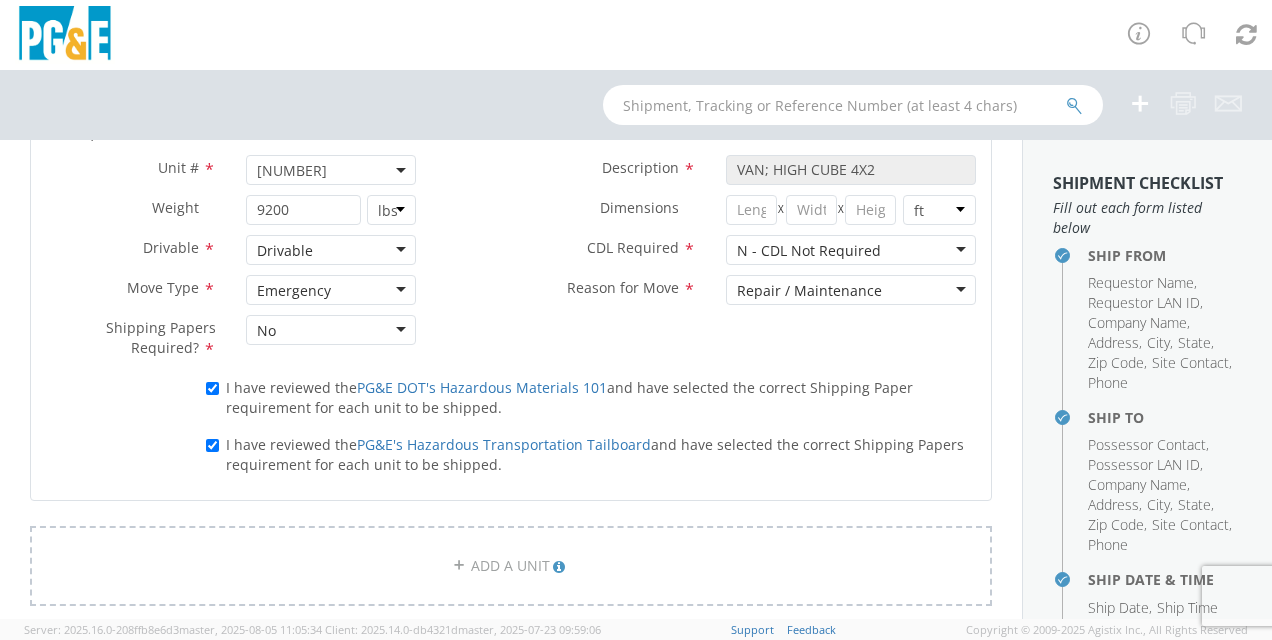 click on "Emergency" 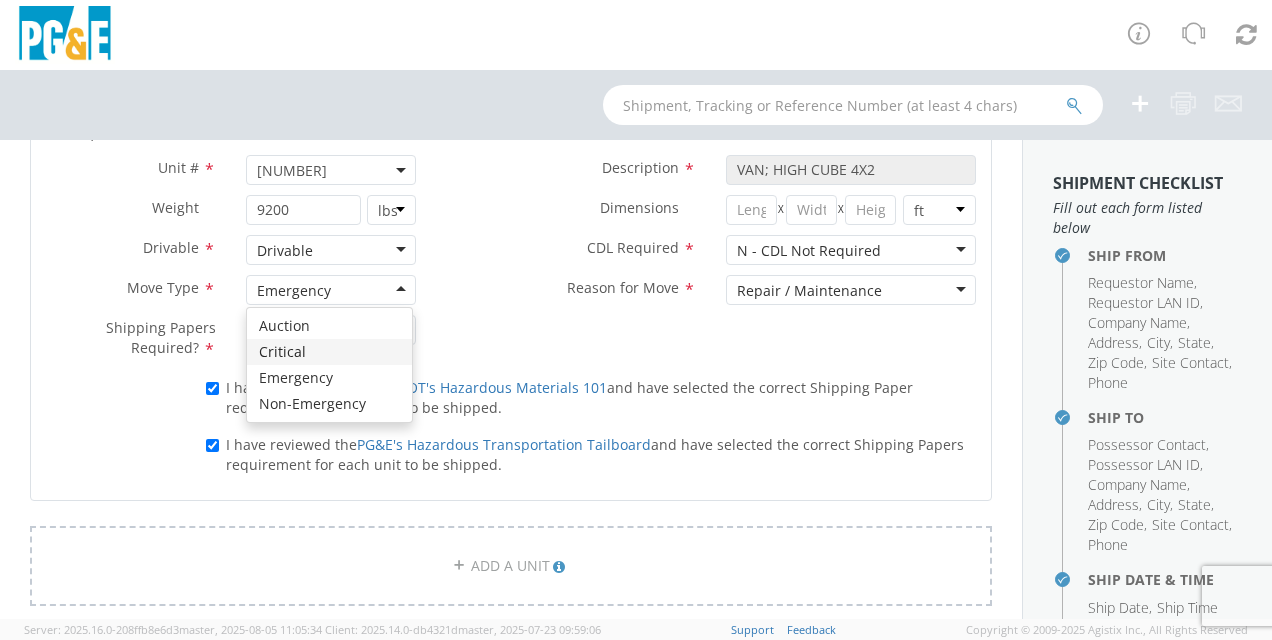 click on "Unit #       *               B26037 B26037                                           Description       *       VAN; HIGH CUBE 4X2                                                   Weight       *                         9200   lbs kgs                                       Dimensions       *                       X X       in cm ft                                         Drivable       *             Drivable Drivable Drivable Not Drivable                                             CDL Required       *             N - CDL Not Required N - CDL Not Required N - CDL Not Required Y - CDL Required                                             Move Type       *             Emergency Emergency Auction Critical Emergency Non-Emergency                                             Reason for Move       *             Repair / Maintenance Repair / Maintenance Newly Leased Pool Unit Rental Repair / Maintenance                                             Shipping Papers Required?" 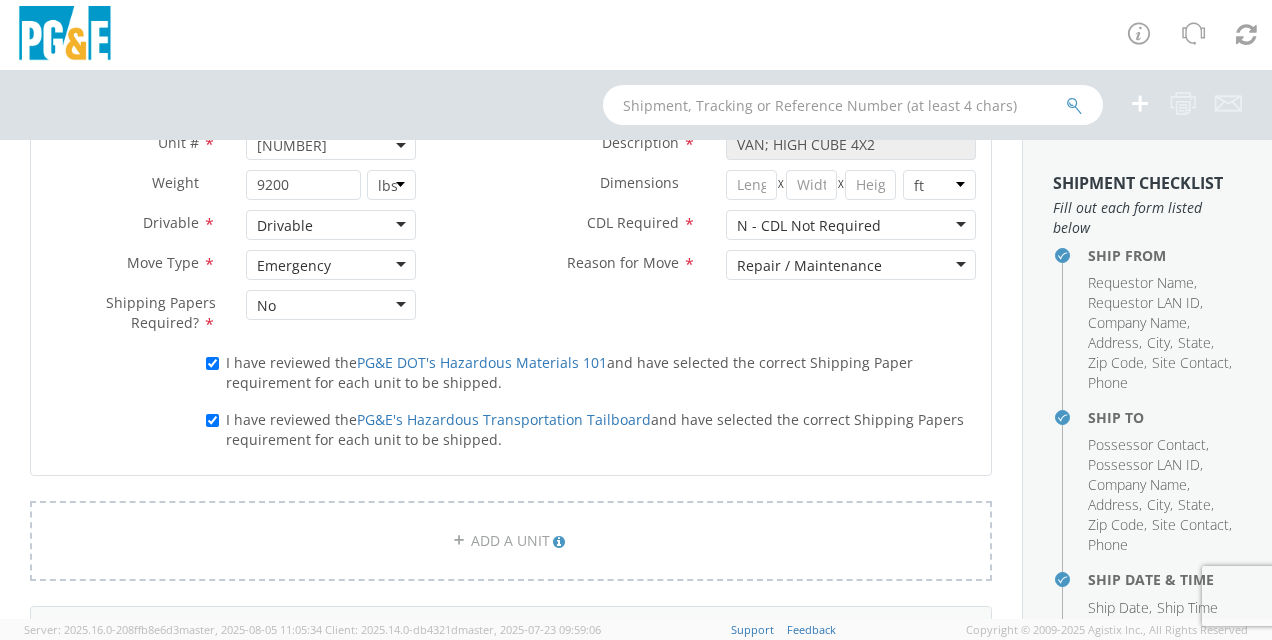 scroll, scrollTop: 1141, scrollLeft: 0, axis: vertical 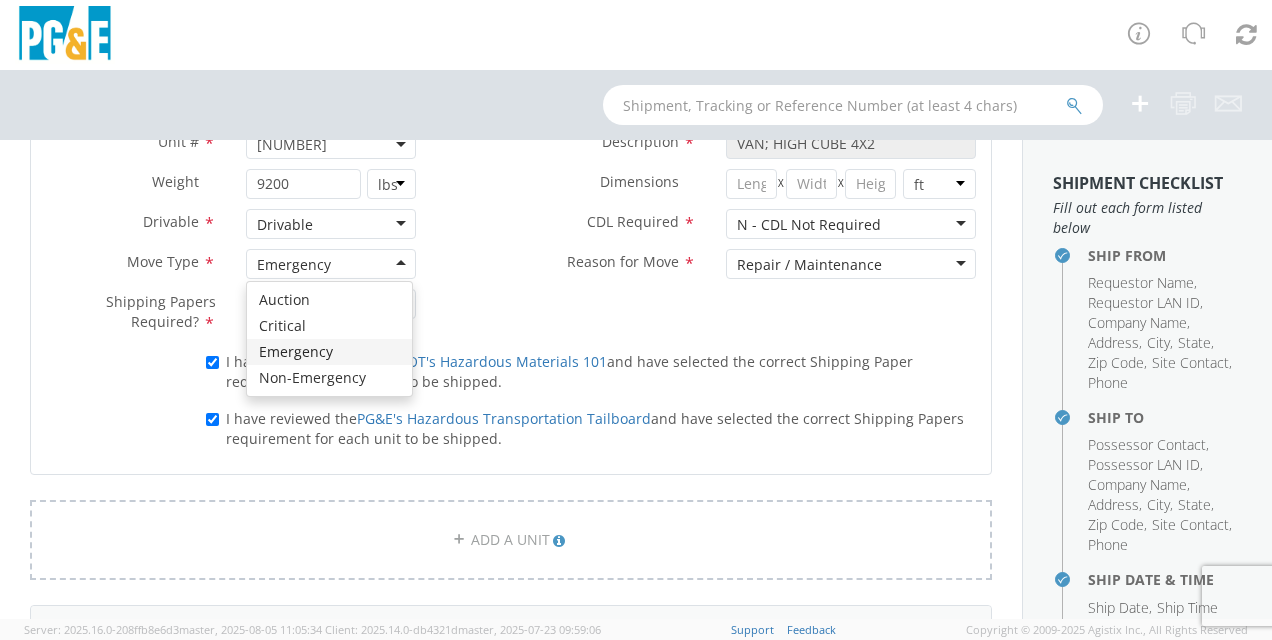 click on "Emergency" 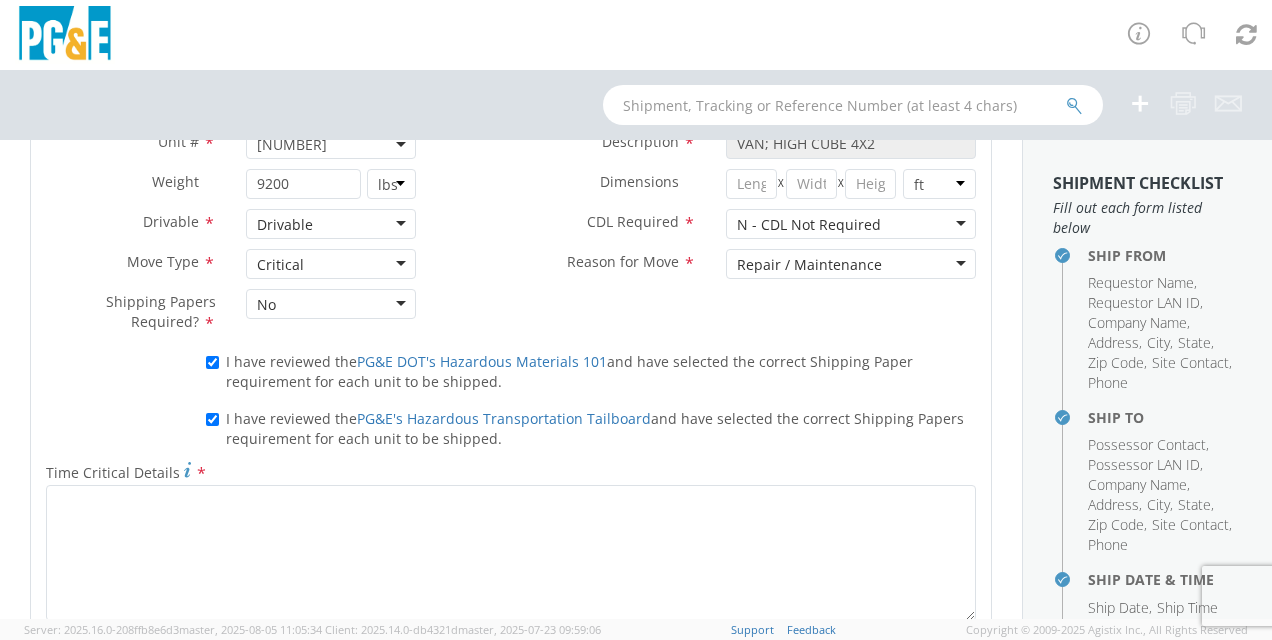 click on "I have reviewed the  PG&E's Hazardous Transportation Tailboard
and have selected the correct Shipping Papers requirement for each unit to be shipped." 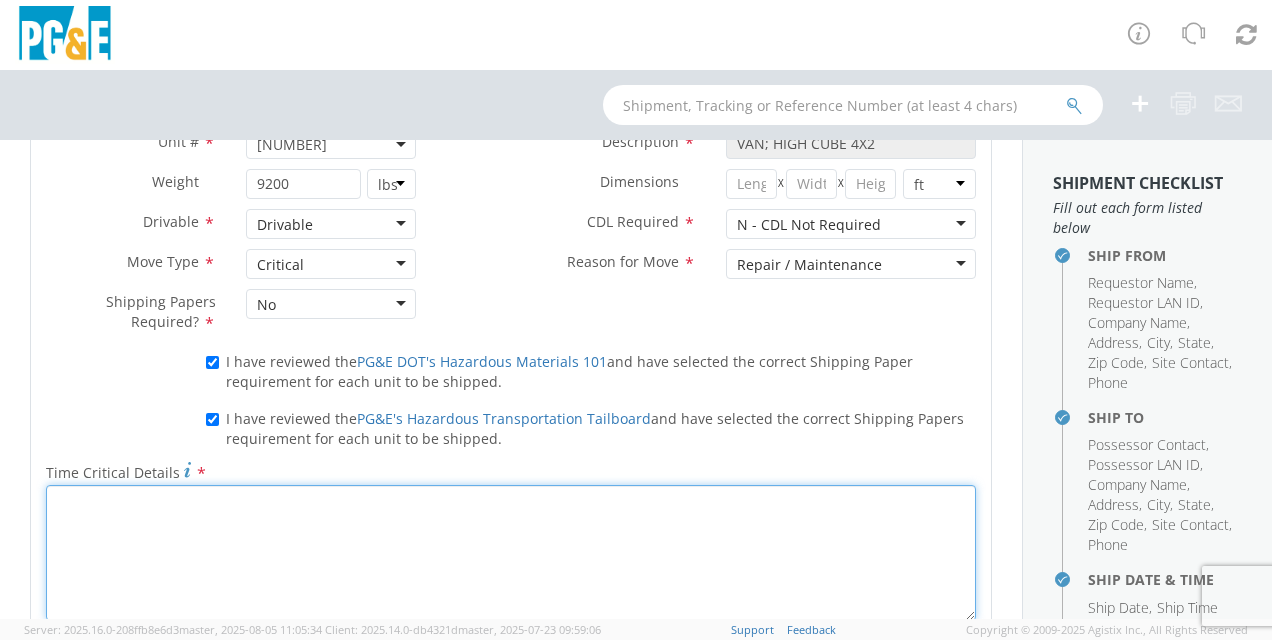 click on "Time Critical Details        *" at bounding box center [511, 553] 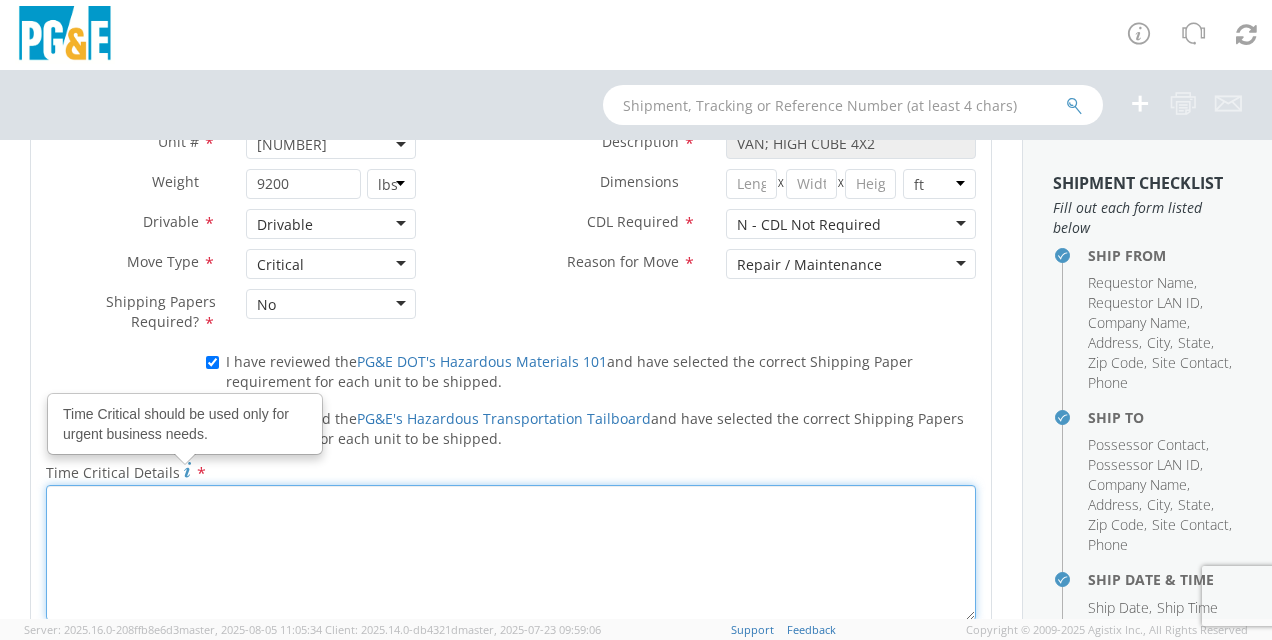 click on "Time Critical Details
Time Critical should be used only for urgent business needs.
*" at bounding box center (511, 553) 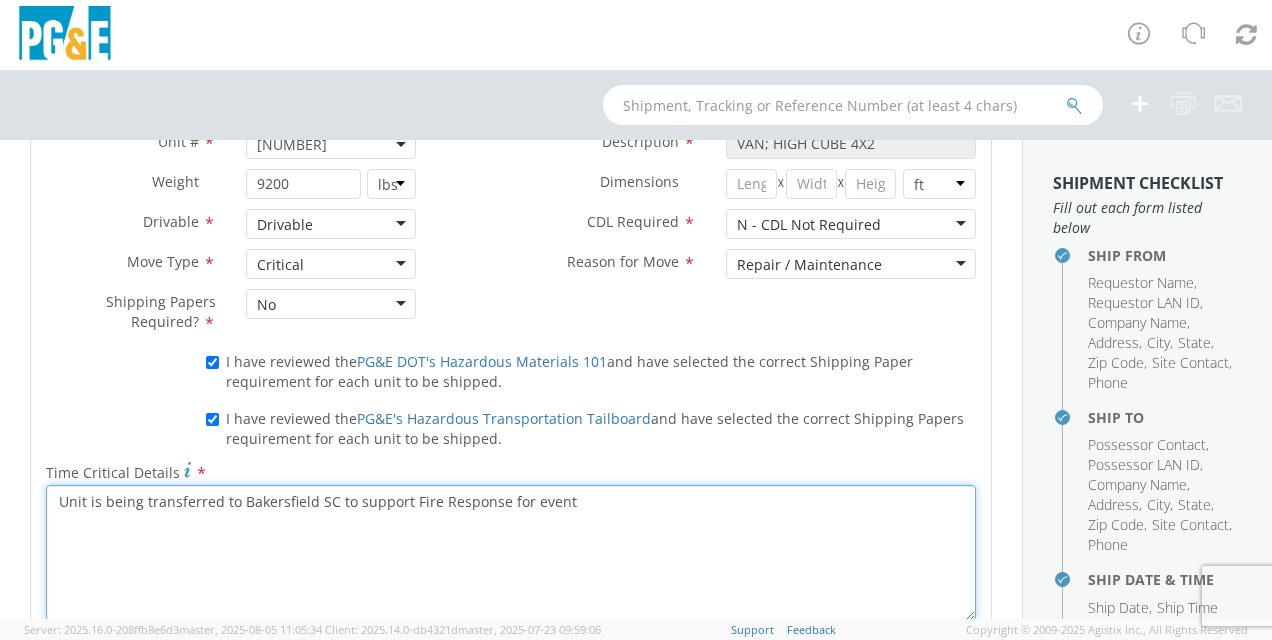 paste on "Gifford Fire- [REGION]/[REGION]" 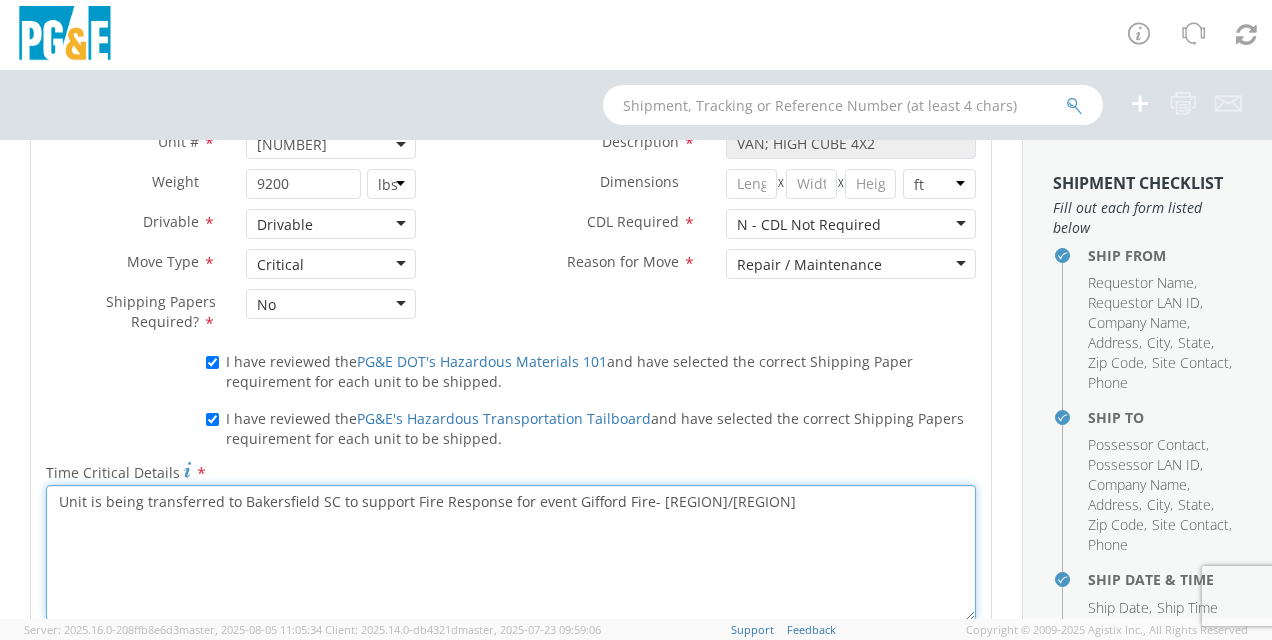type on "Unit is being transferred to Bakersfield SC to support Fire Response for event Gifford Fire- [REGION]/[REGION]" 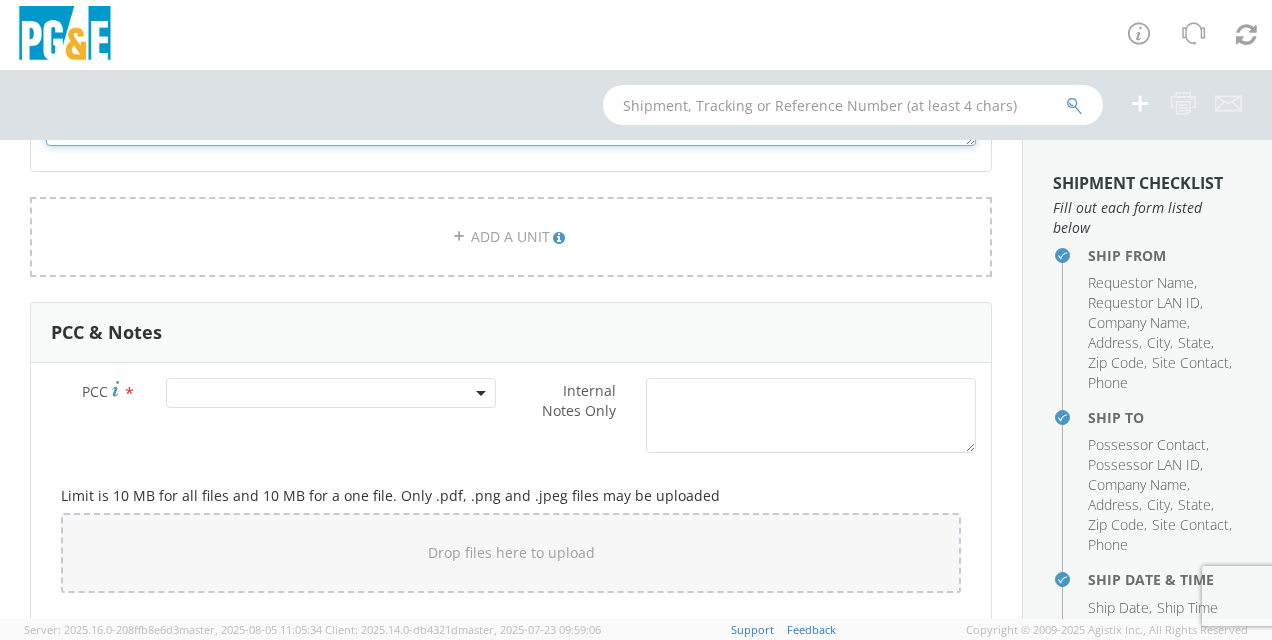scroll, scrollTop: 1621, scrollLeft: 0, axis: vertical 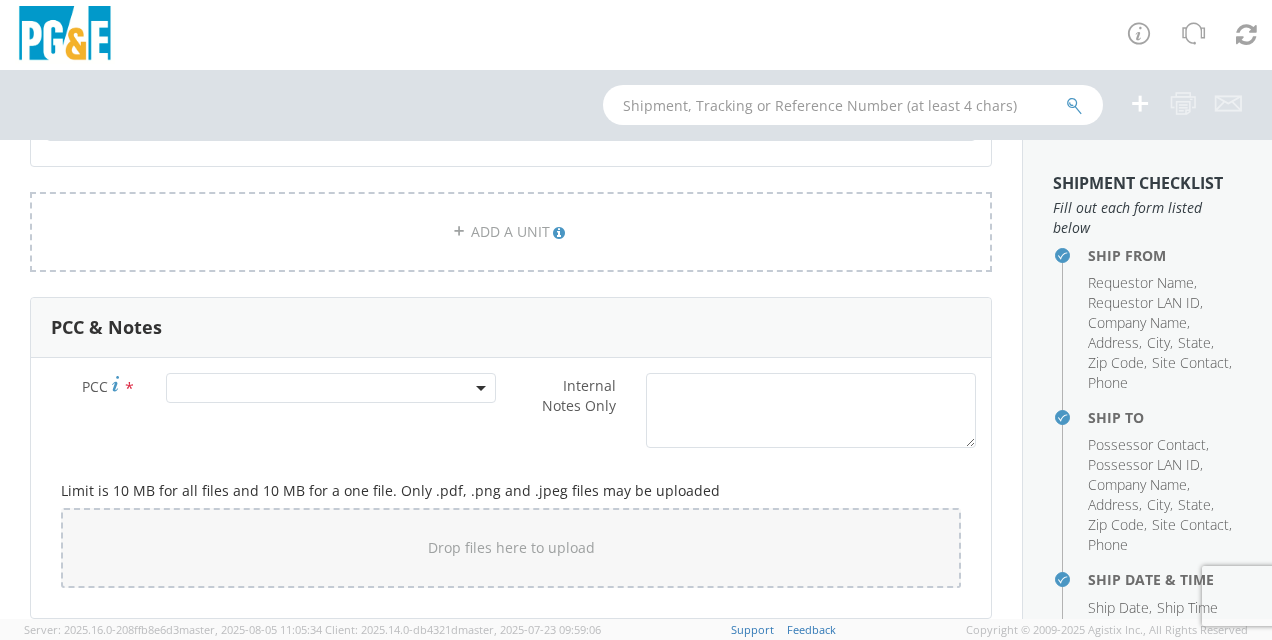 click 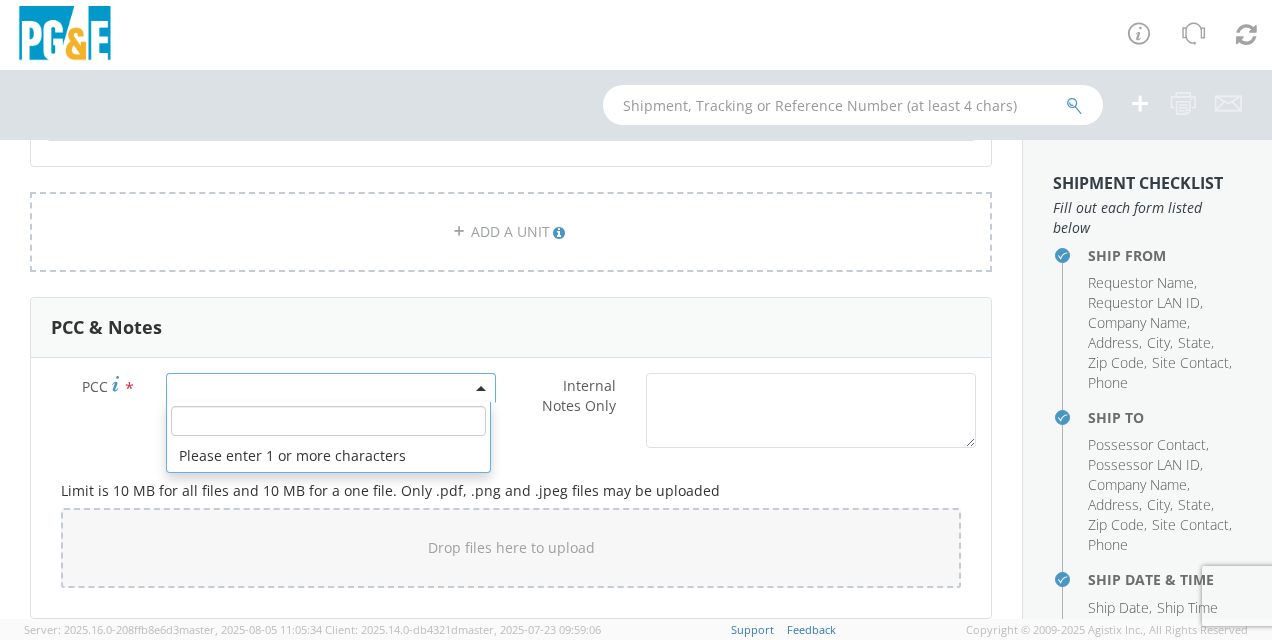 click 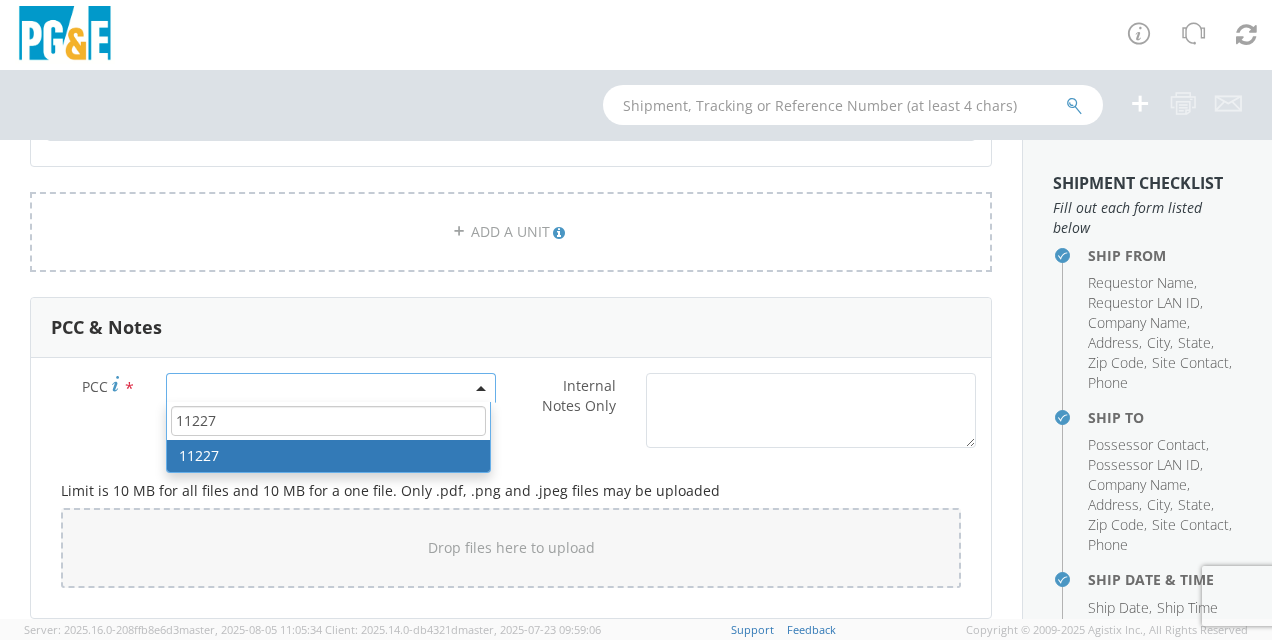 type on "11227" 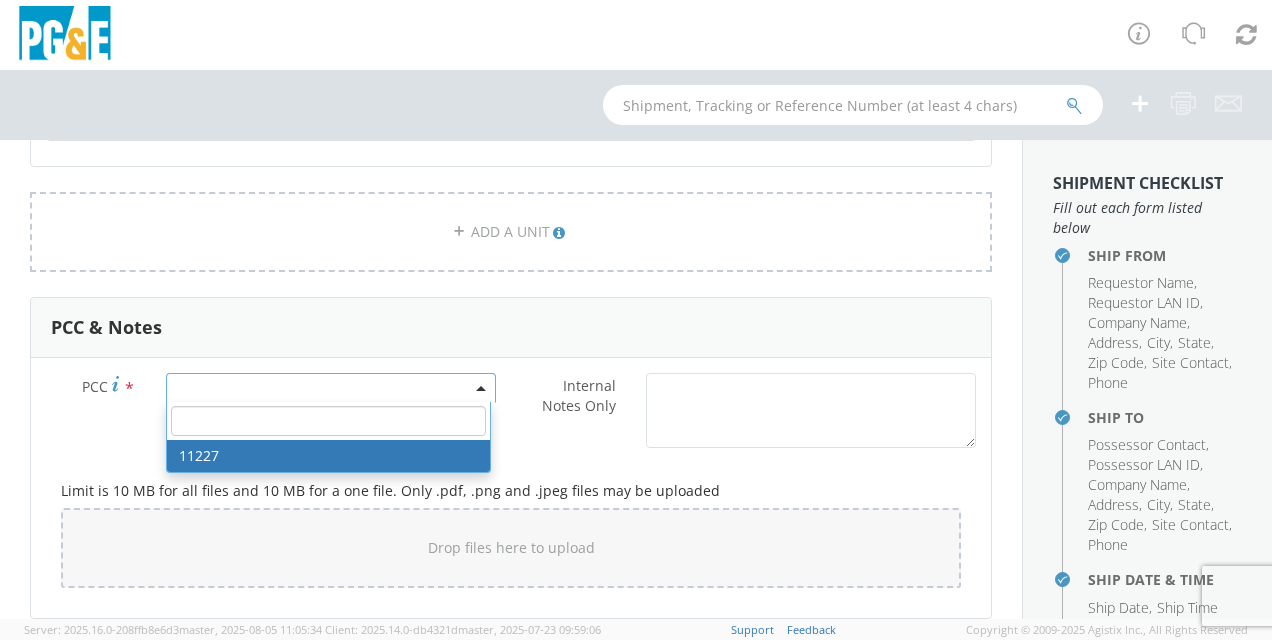 select on "11227" 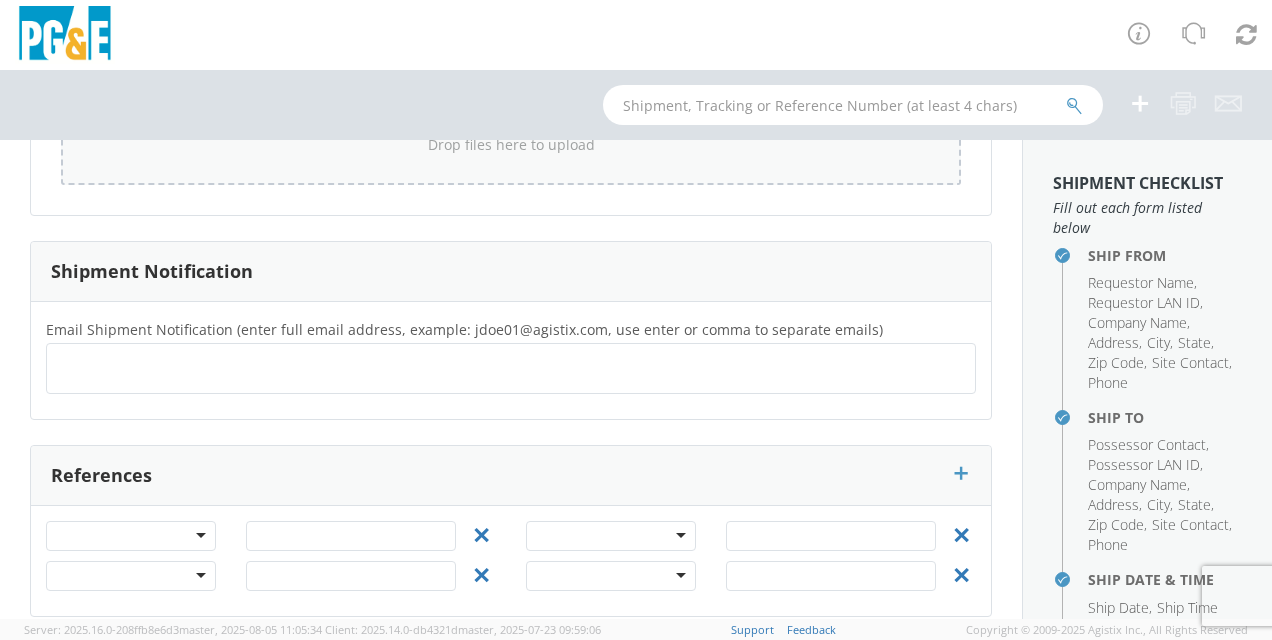 scroll, scrollTop: 2038, scrollLeft: 0, axis: vertical 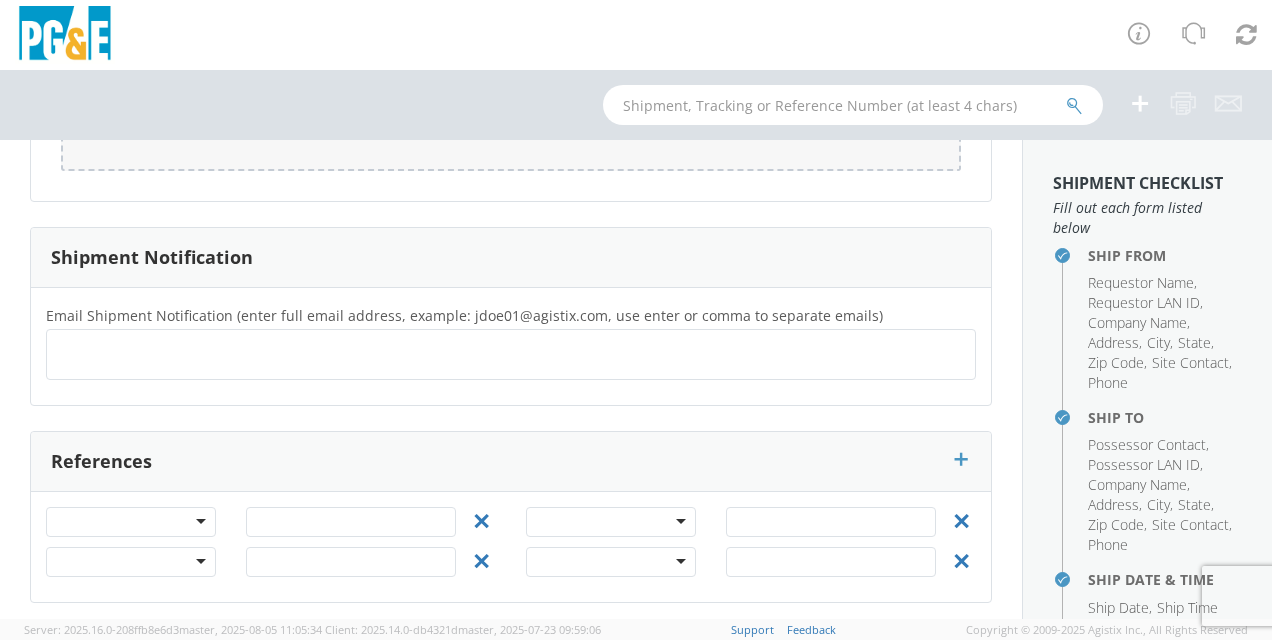 click 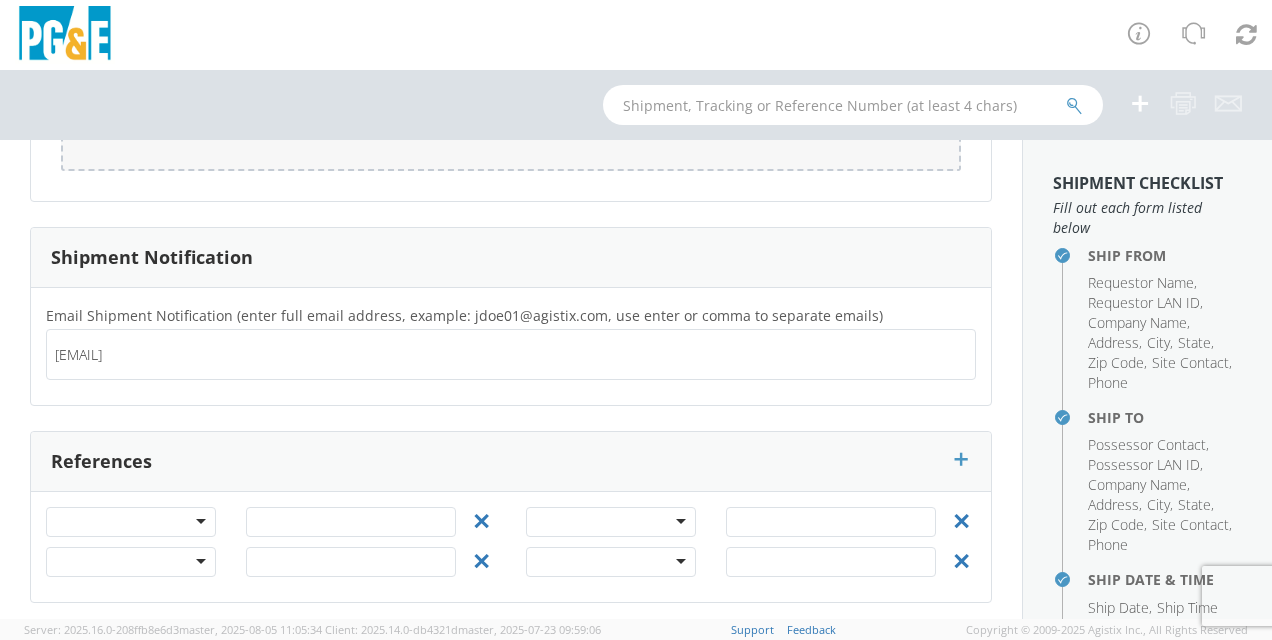 type on "mqlb@example.com" 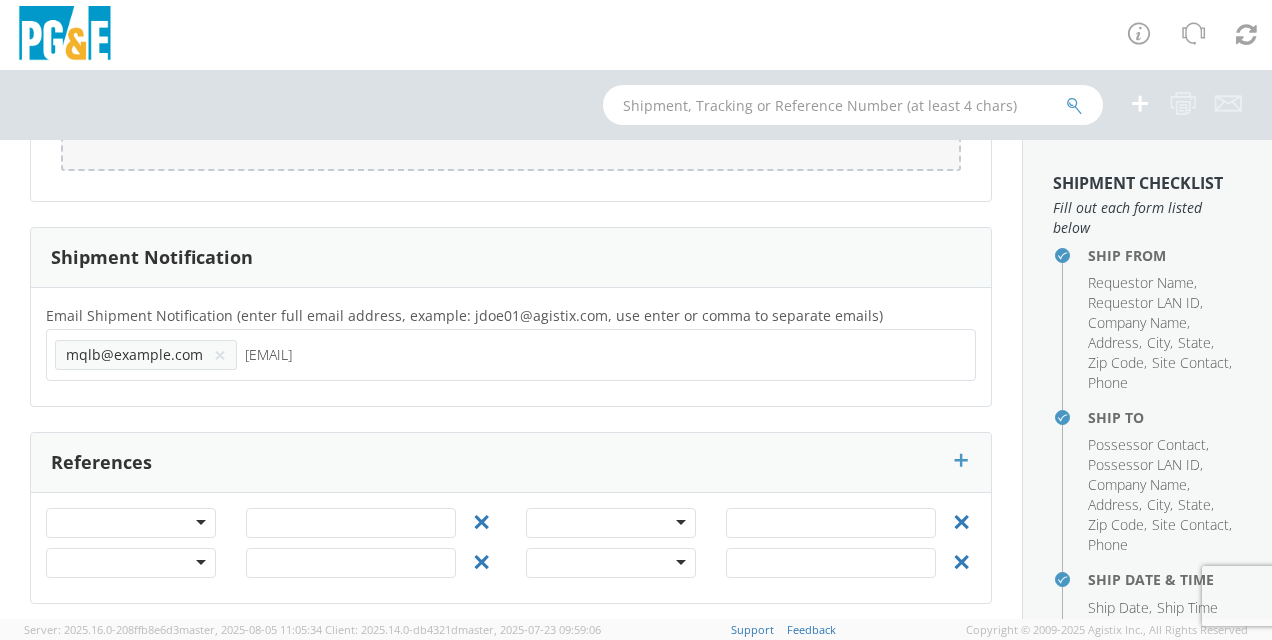 type on "nmsf@example.com" 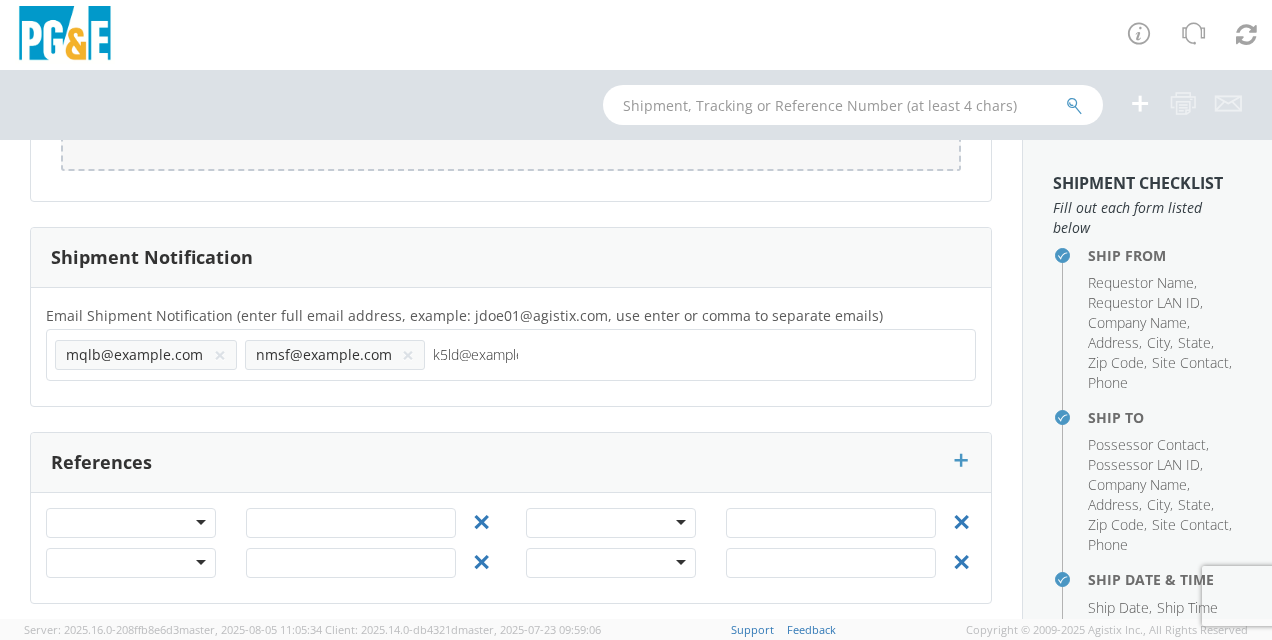 type on "k5ld@example.com" 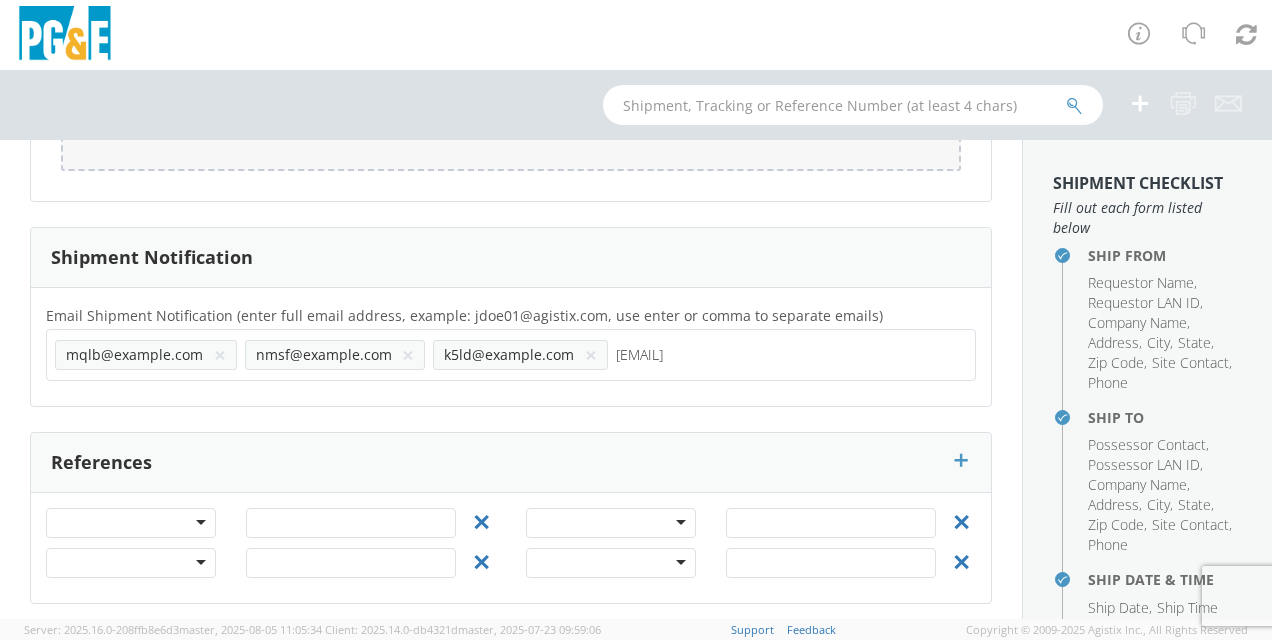type on "jprw@example.com" 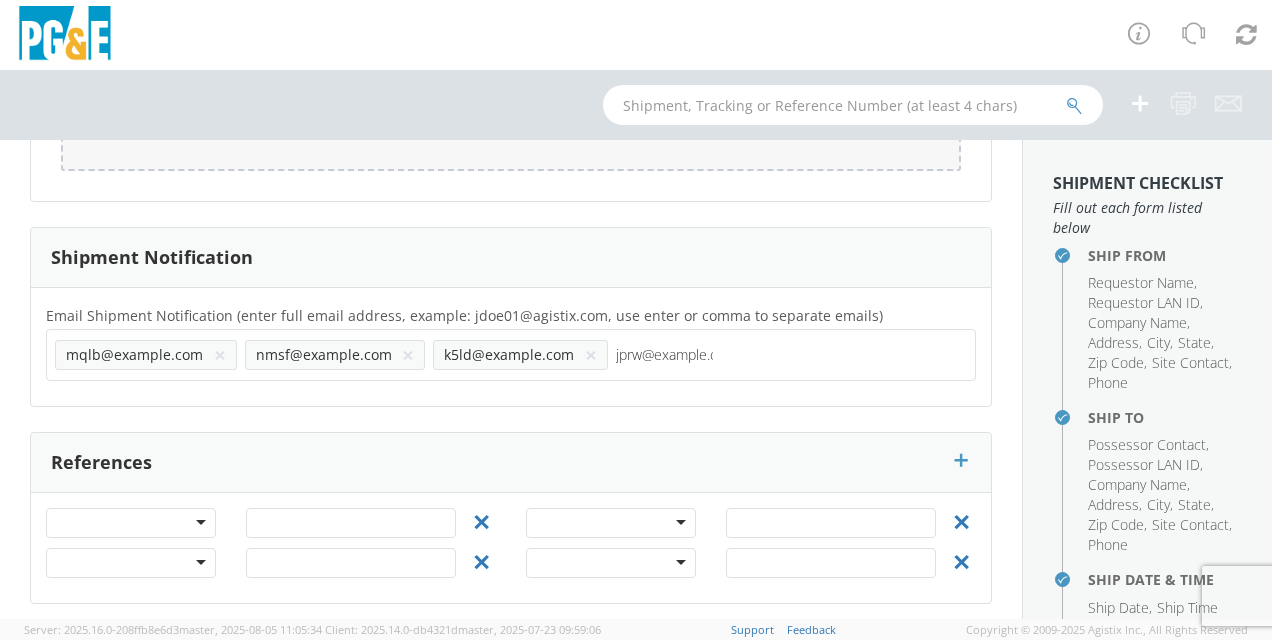 type 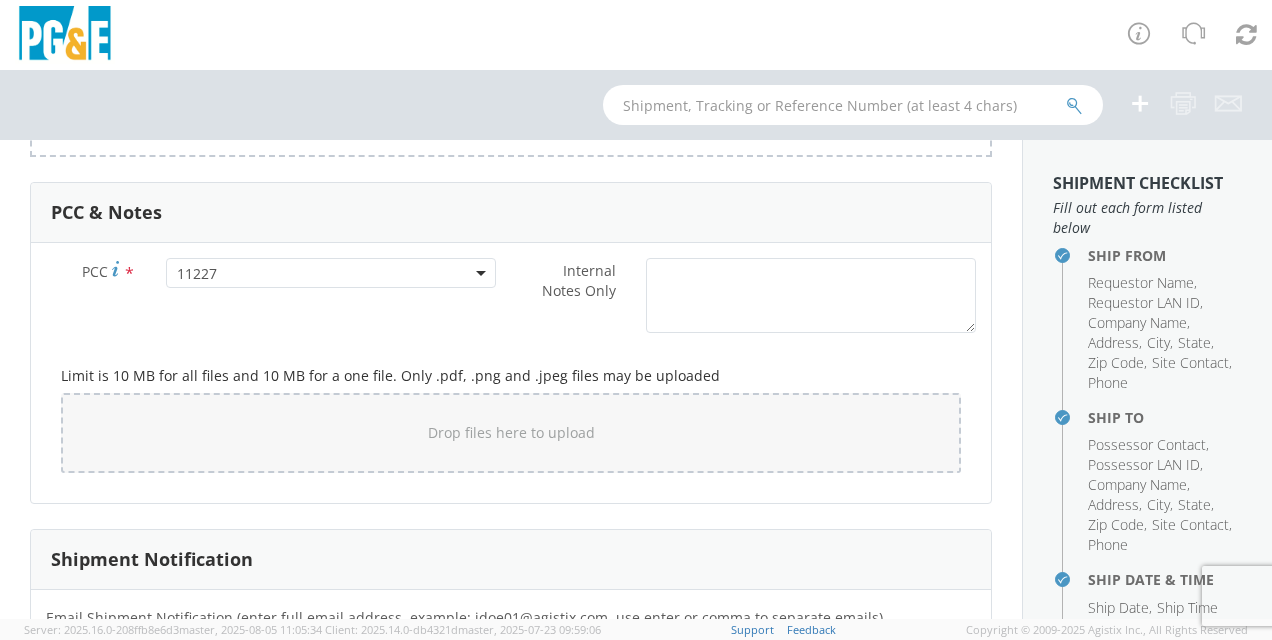 scroll, scrollTop: 2040, scrollLeft: 0, axis: vertical 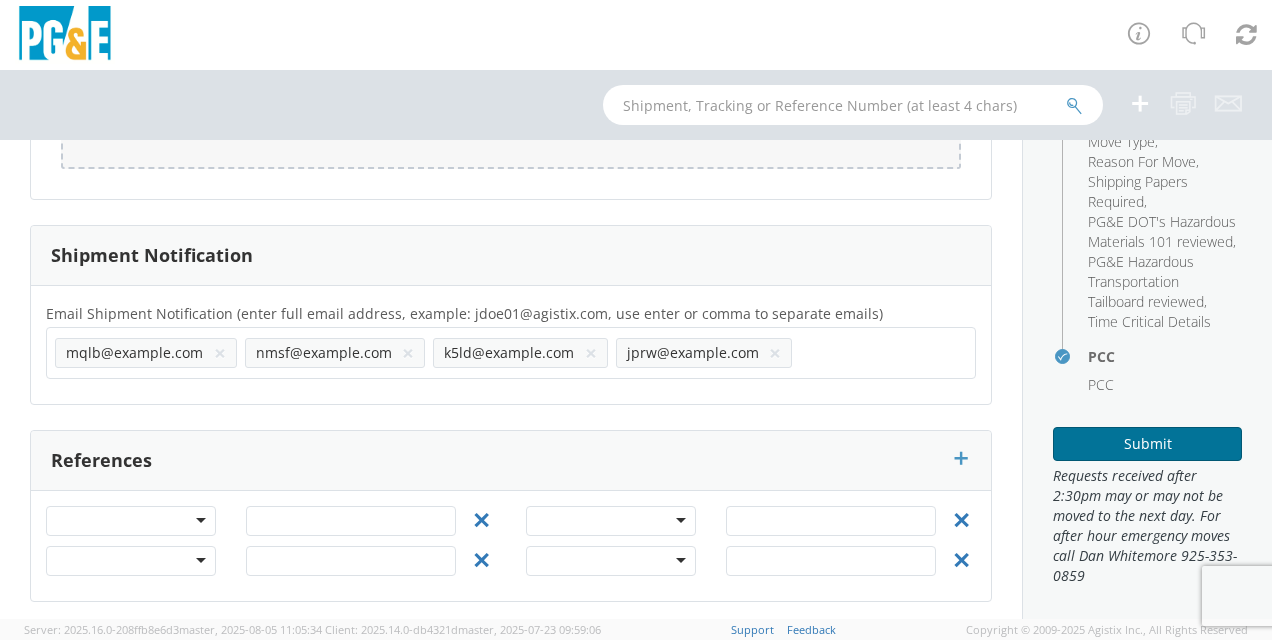 click on "Submit" at bounding box center (1147, 444) 